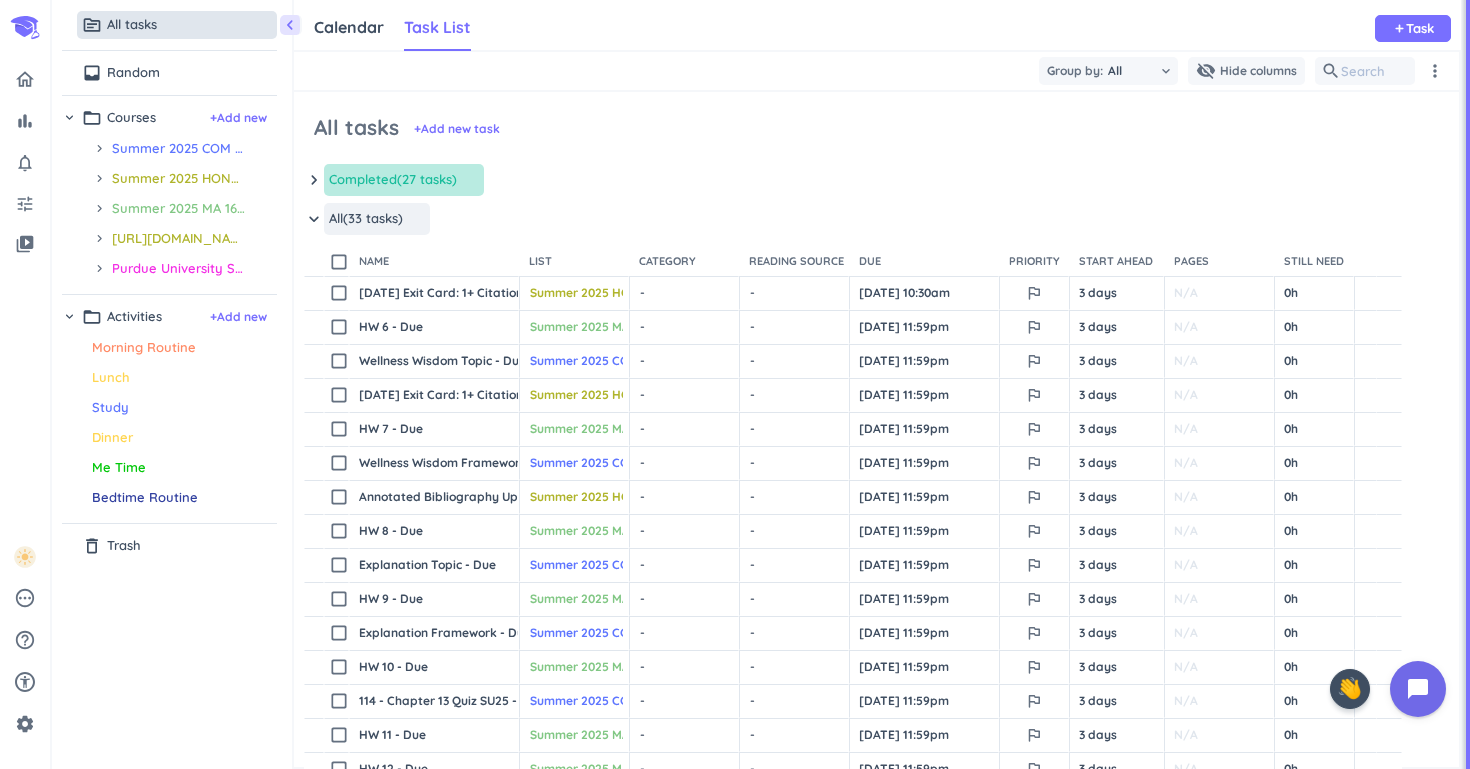 scroll, scrollTop: 0, scrollLeft: 0, axis: both 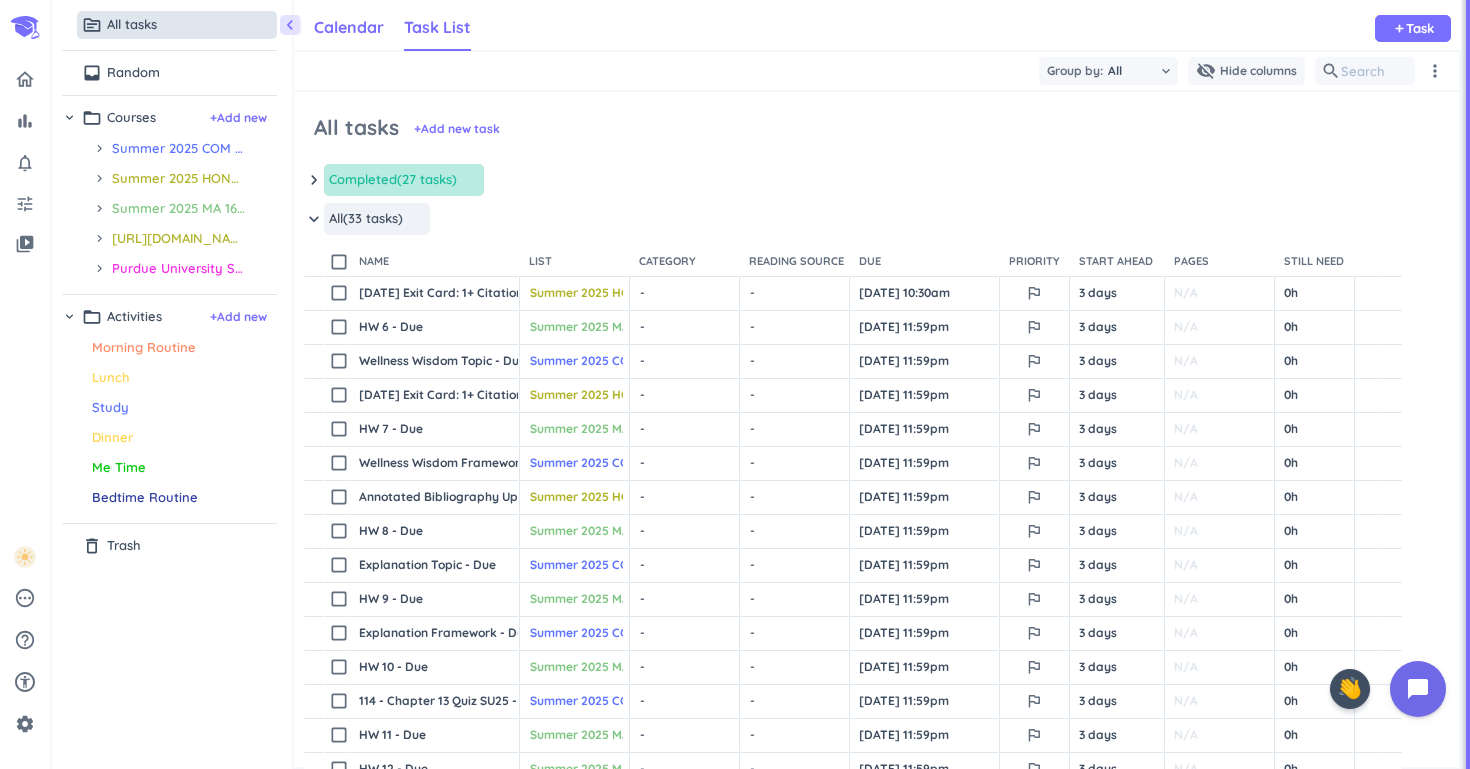 click on "Calendar" at bounding box center (349, 27) 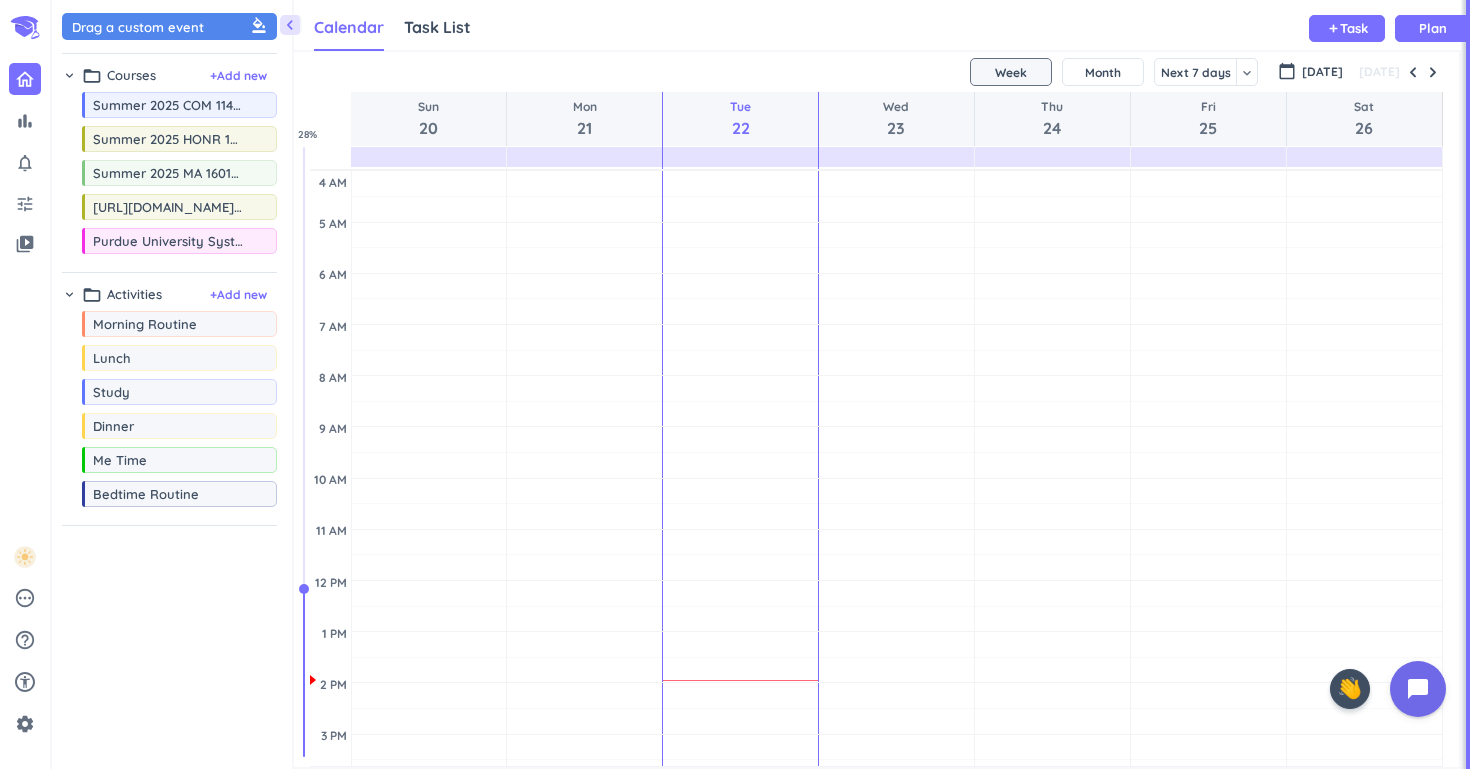 scroll, scrollTop: 1, scrollLeft: 1, axis: both 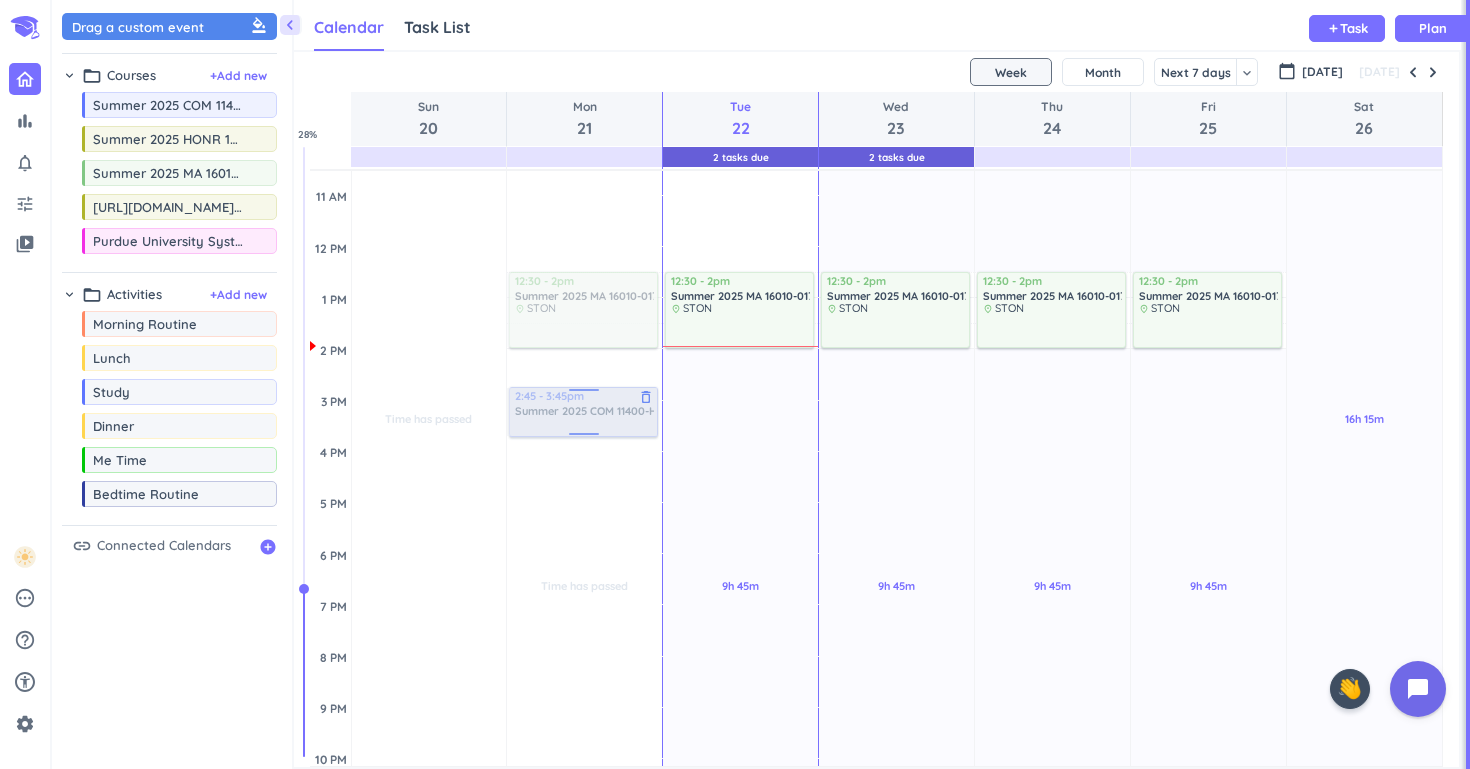 drag, startPoint x: 207, startPoint y: 115, endPoint x: 643, endPoint y: 388, distance: 514.4172 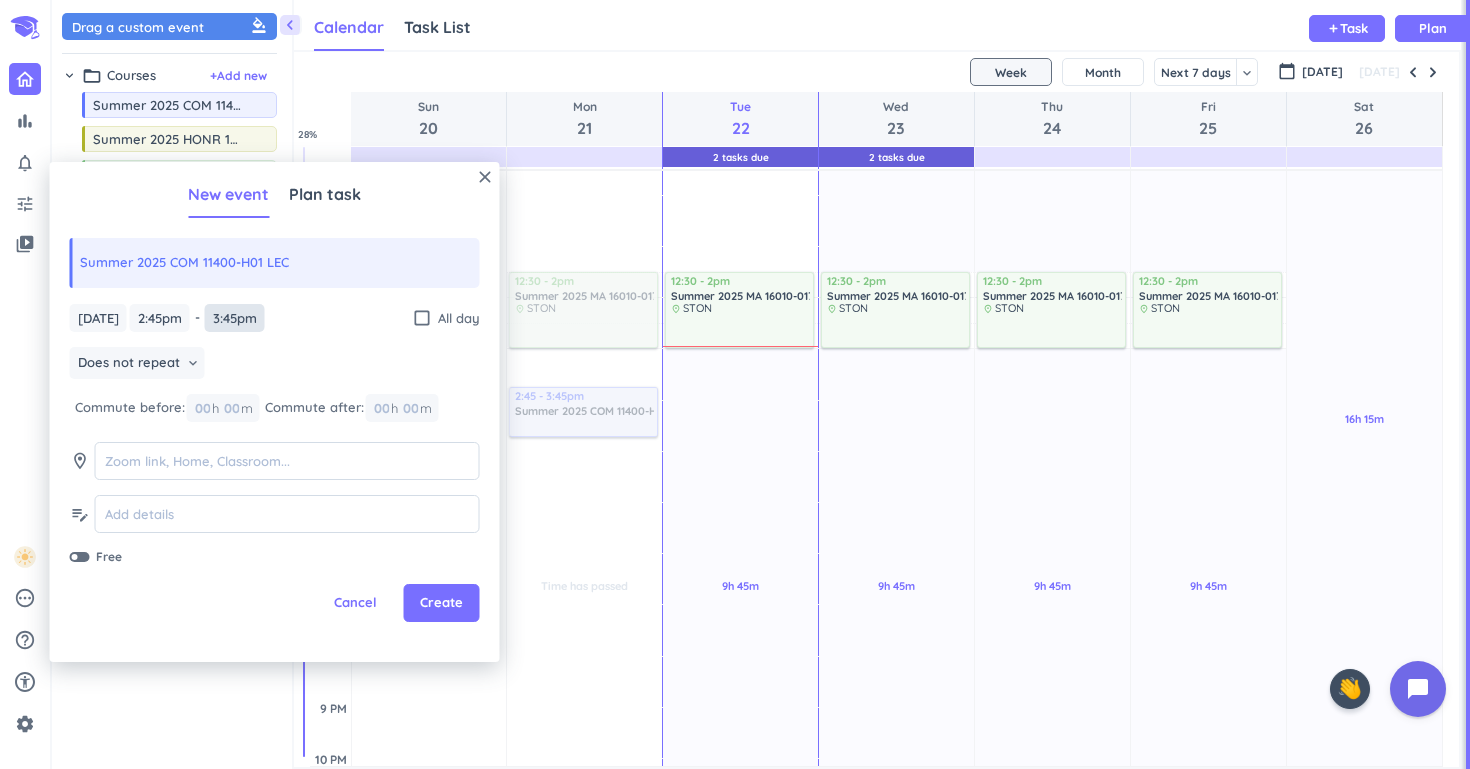 click on "3:45pm" at bounding box center [235, 318] 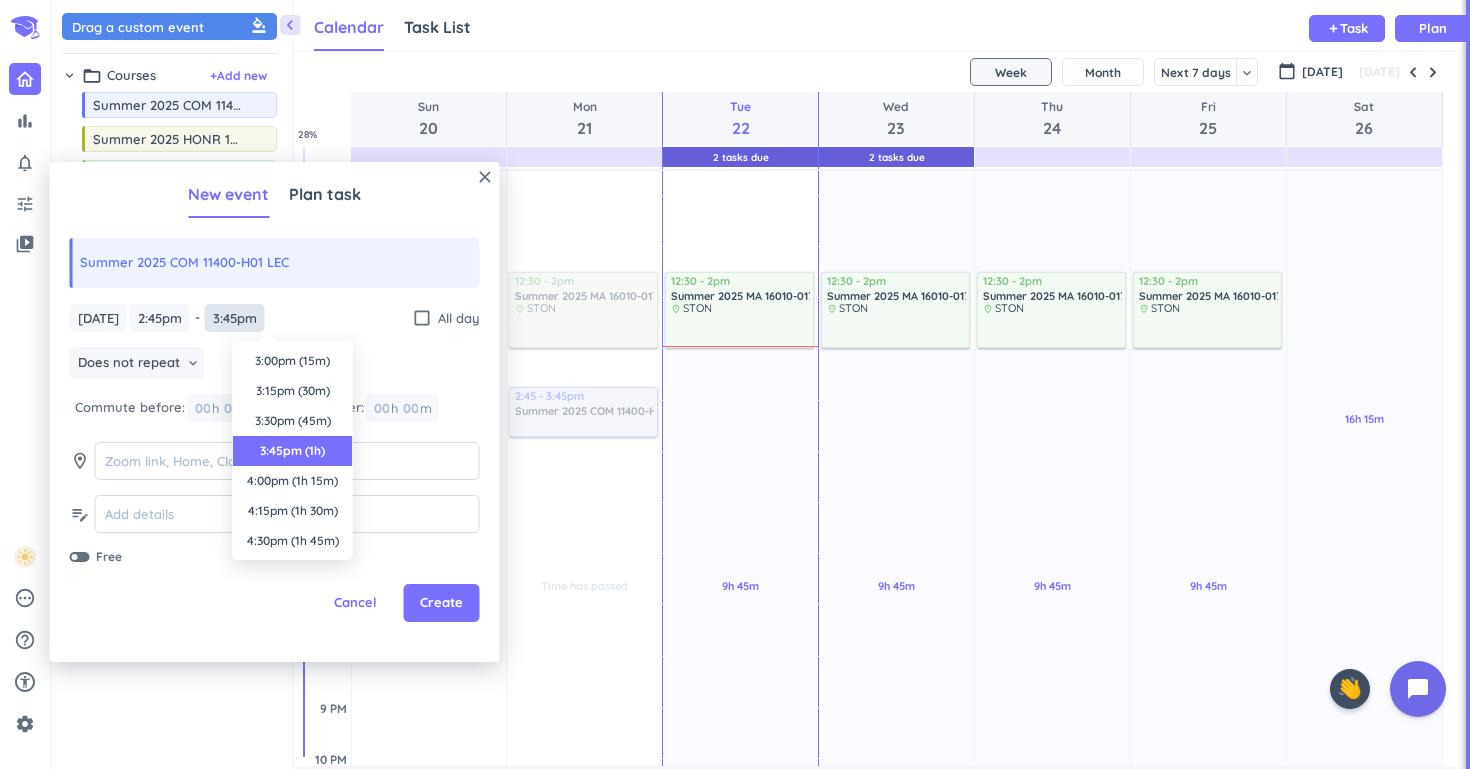 scroll, scrollTop: 90, scrollLeft: 0, axis: vertical 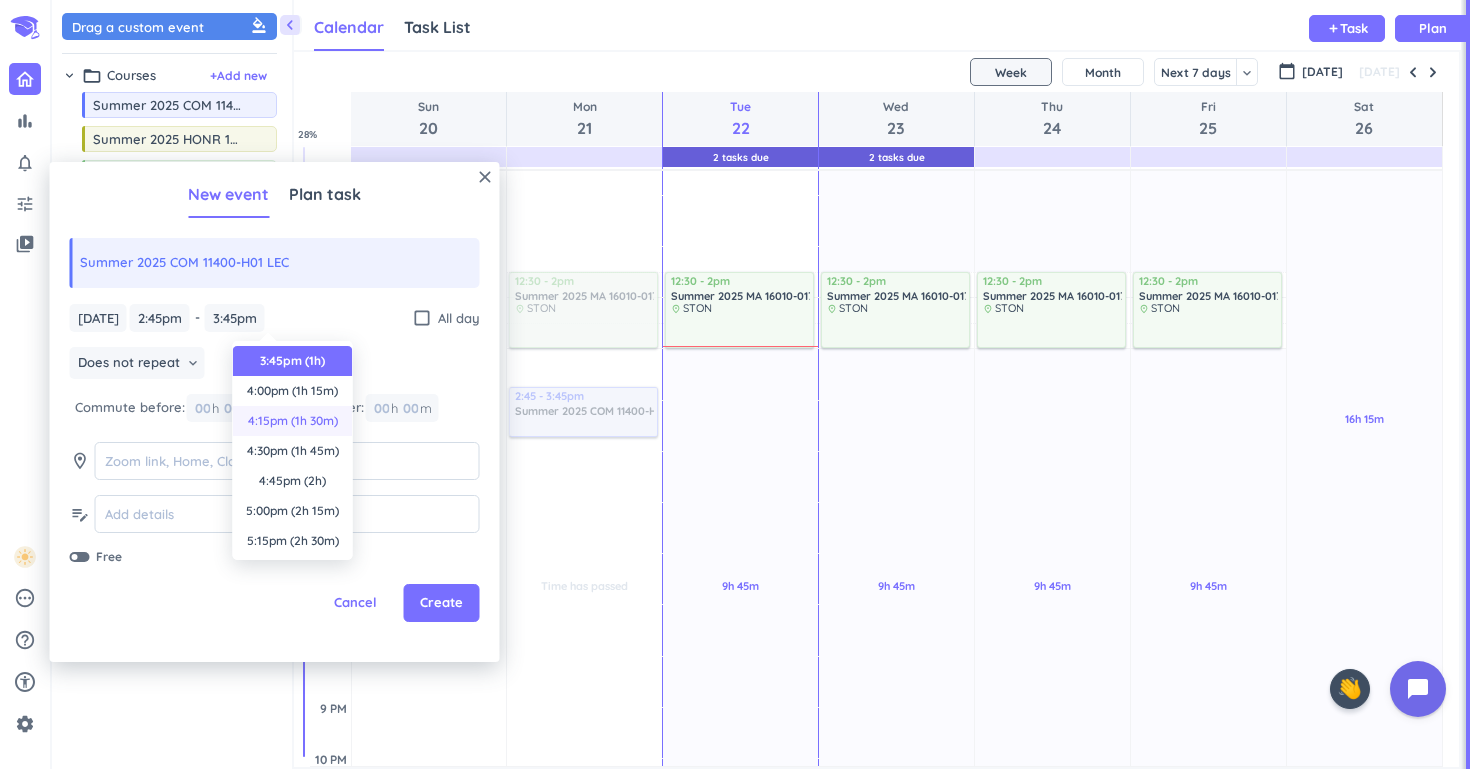 click on "4:15pm (1h 30m)" at bounding box center [293, 421] 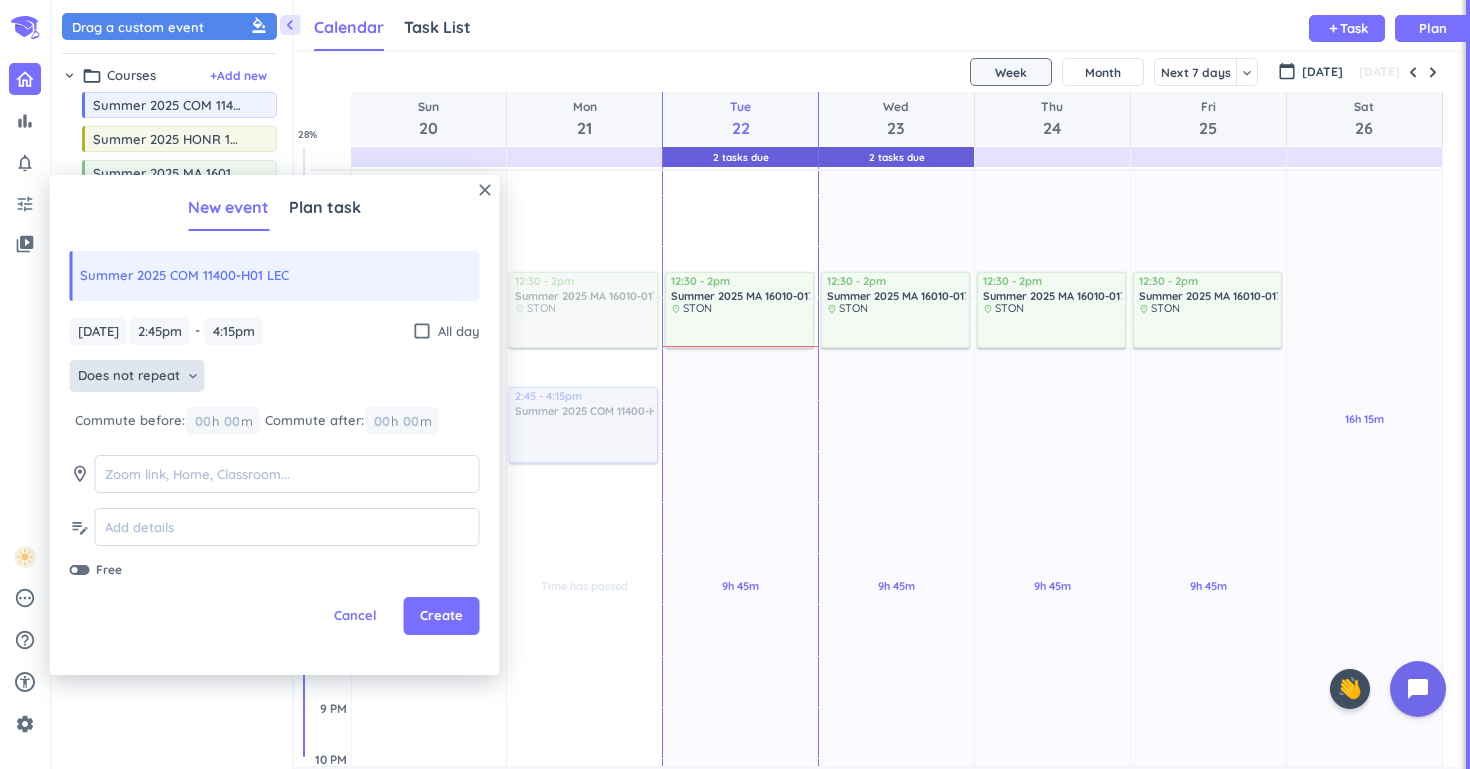 click on "Does not repeat" at bounding box center [129, 376] 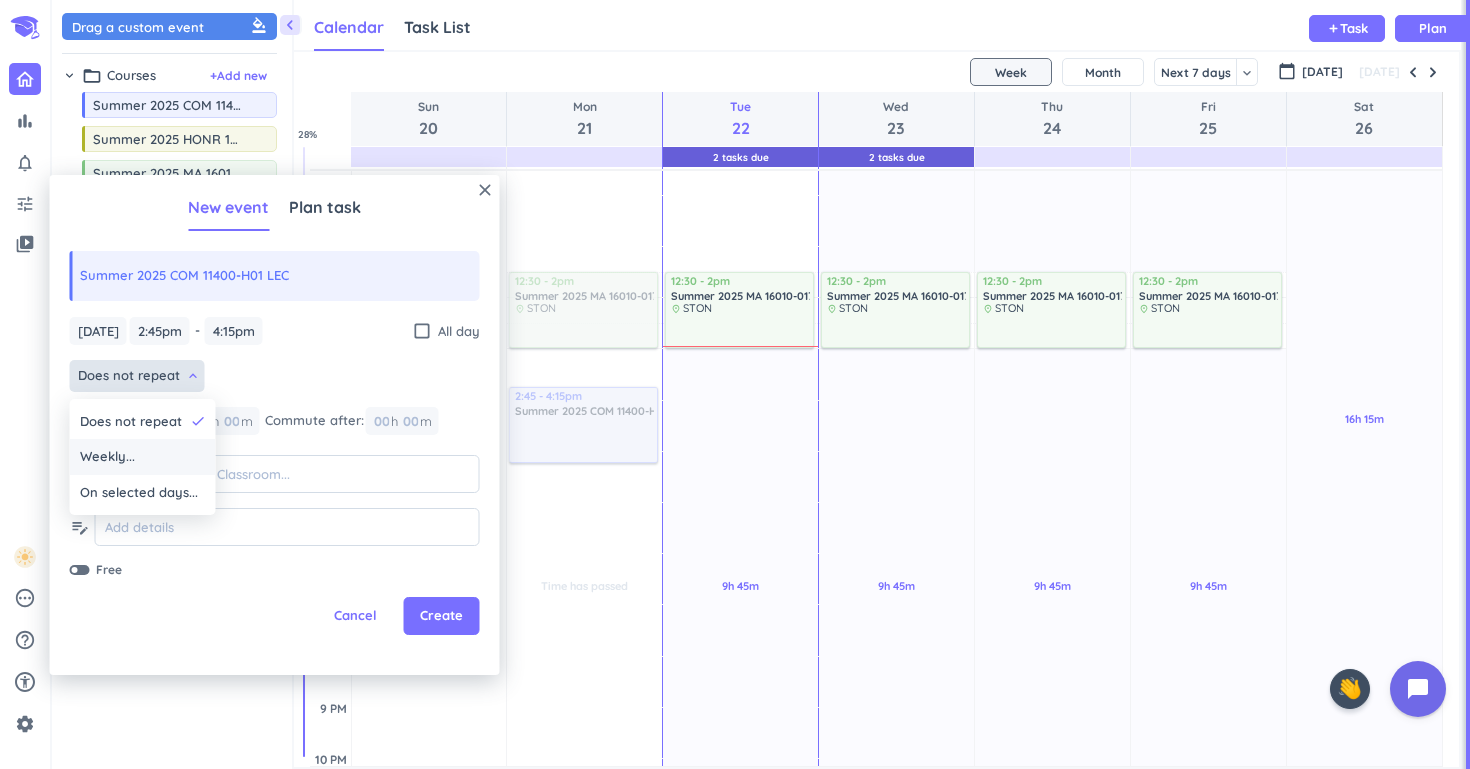 click on "Weekly..." at bounding box center [143, 457] 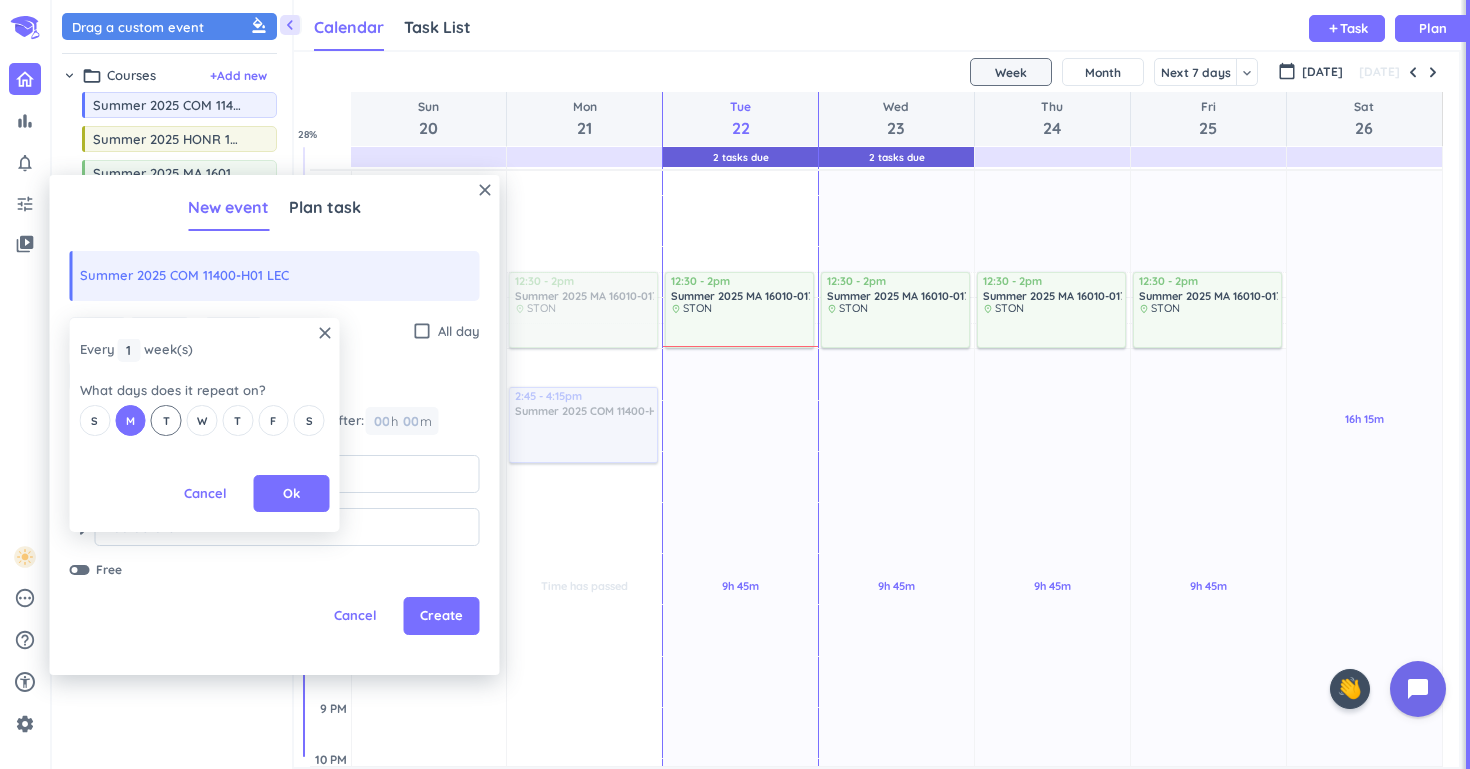 click on "T" at bounding box center [166, 420] 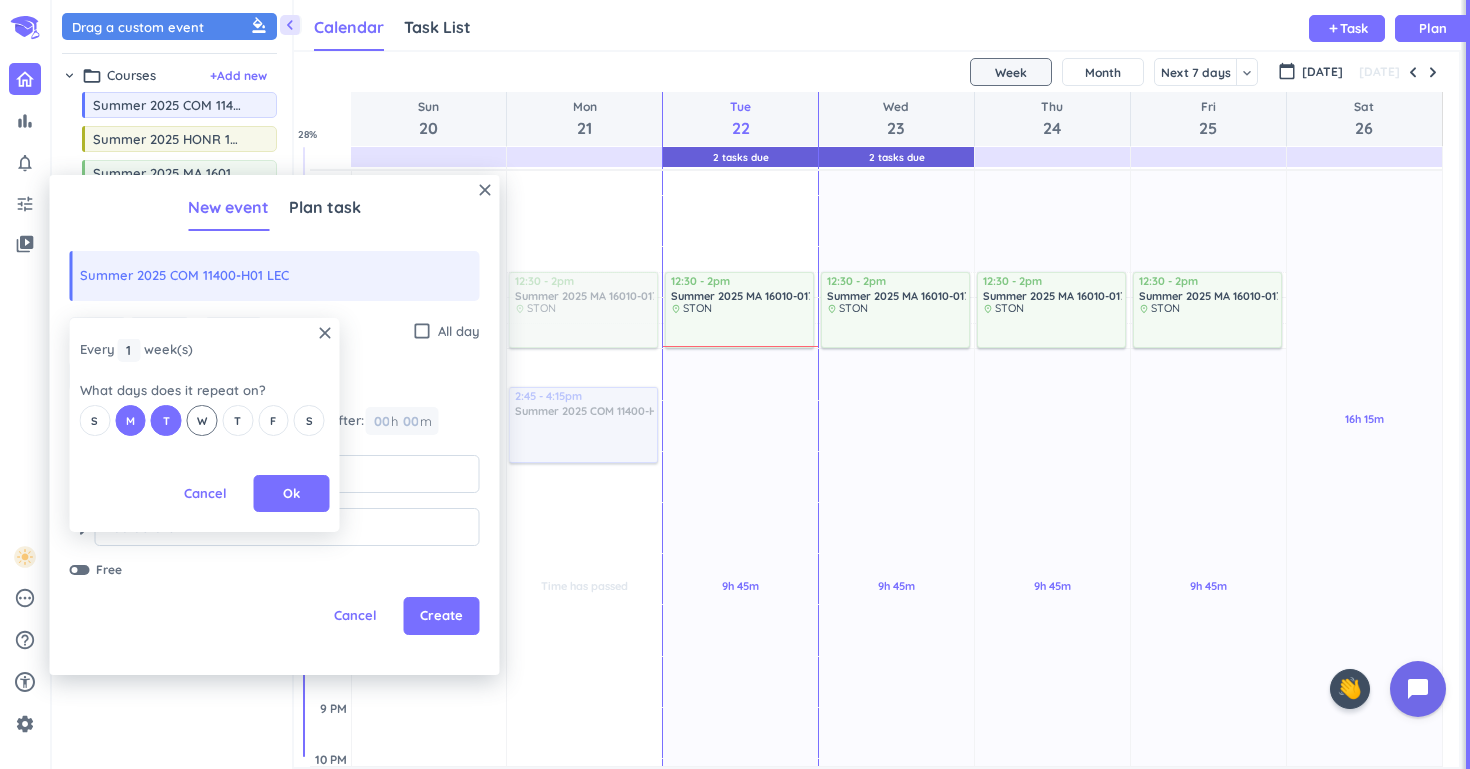 click on "W" at bounding box center (202, 421) 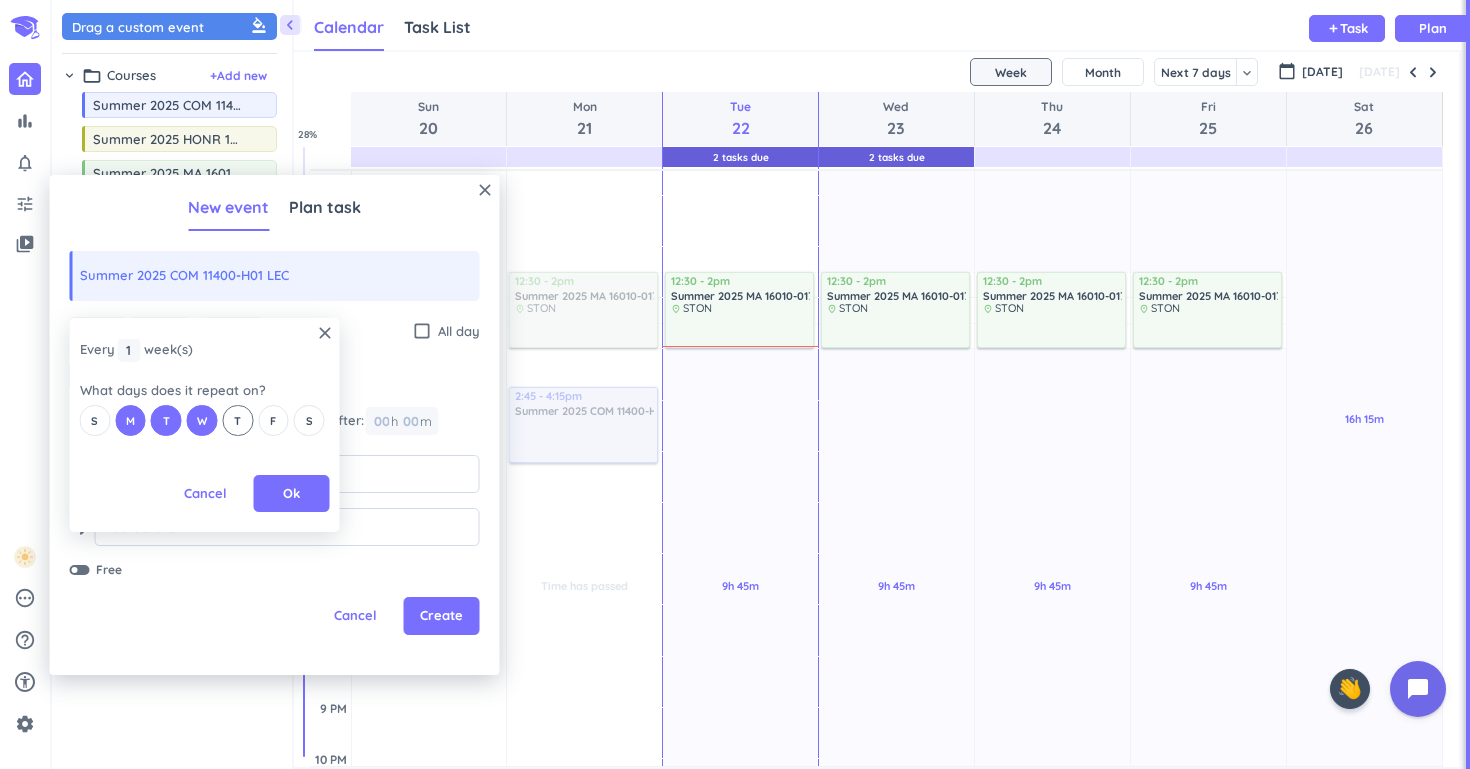 click on "T" at bounding box center (237, 420) 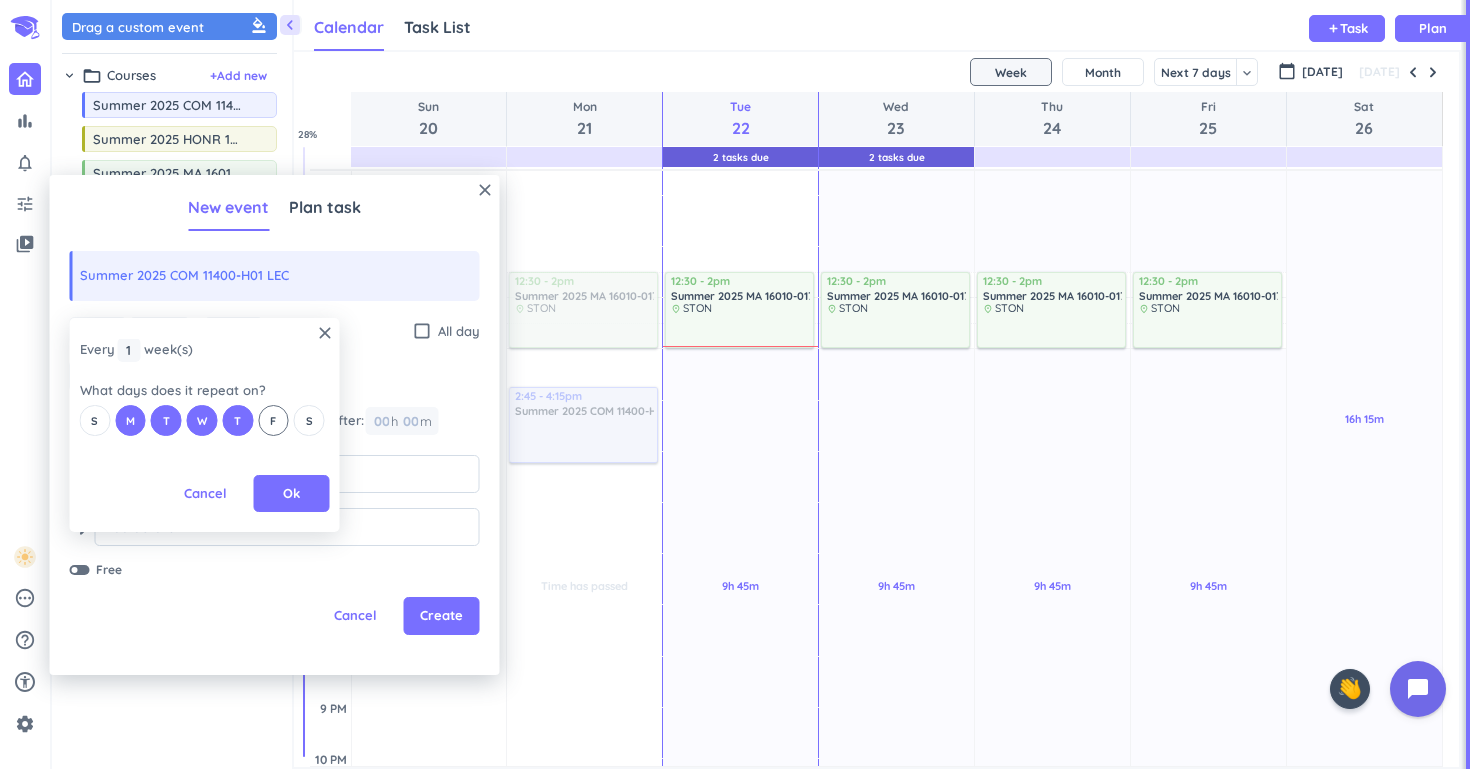click on "F" at bounding box center [273, 421] 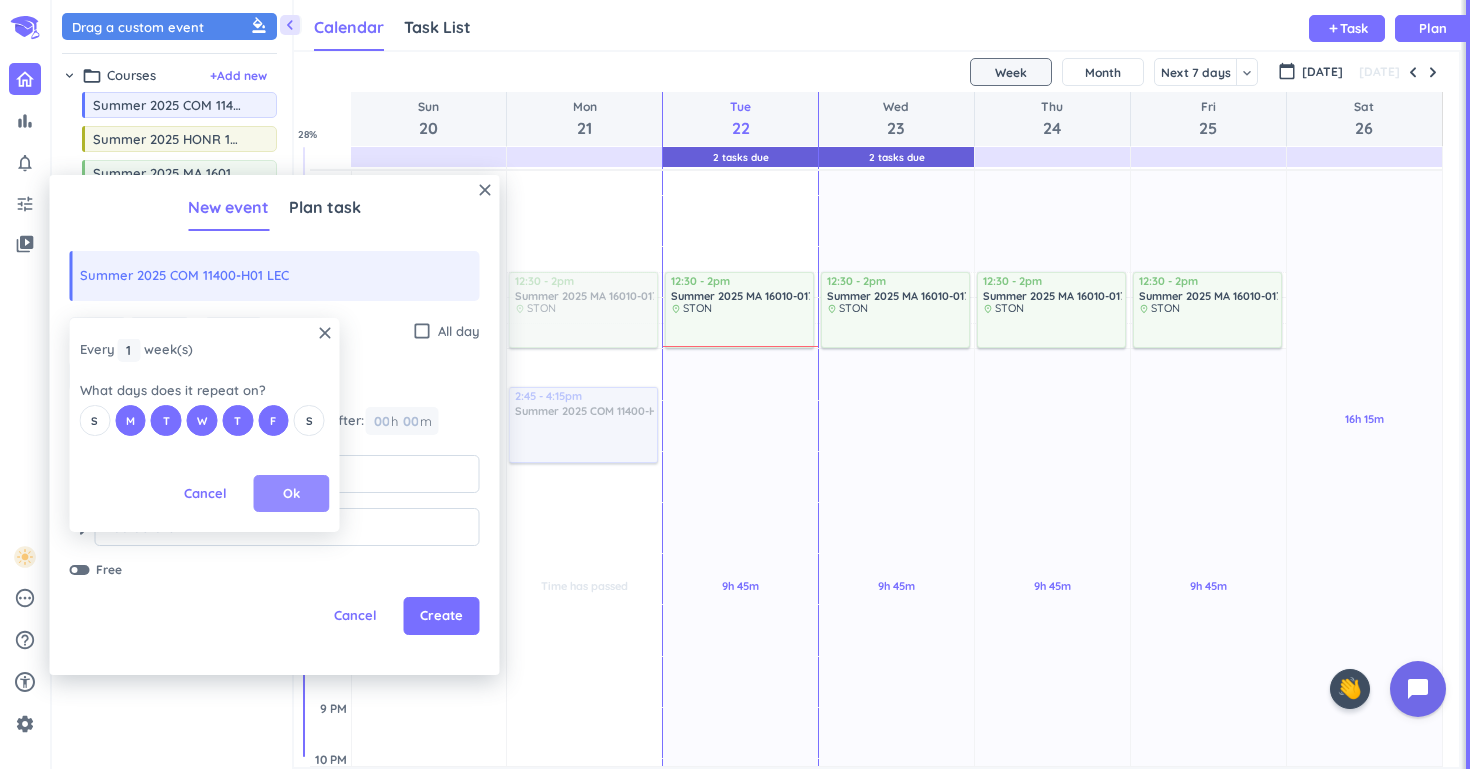 click on "Ok" at bounding box center [291, 494] 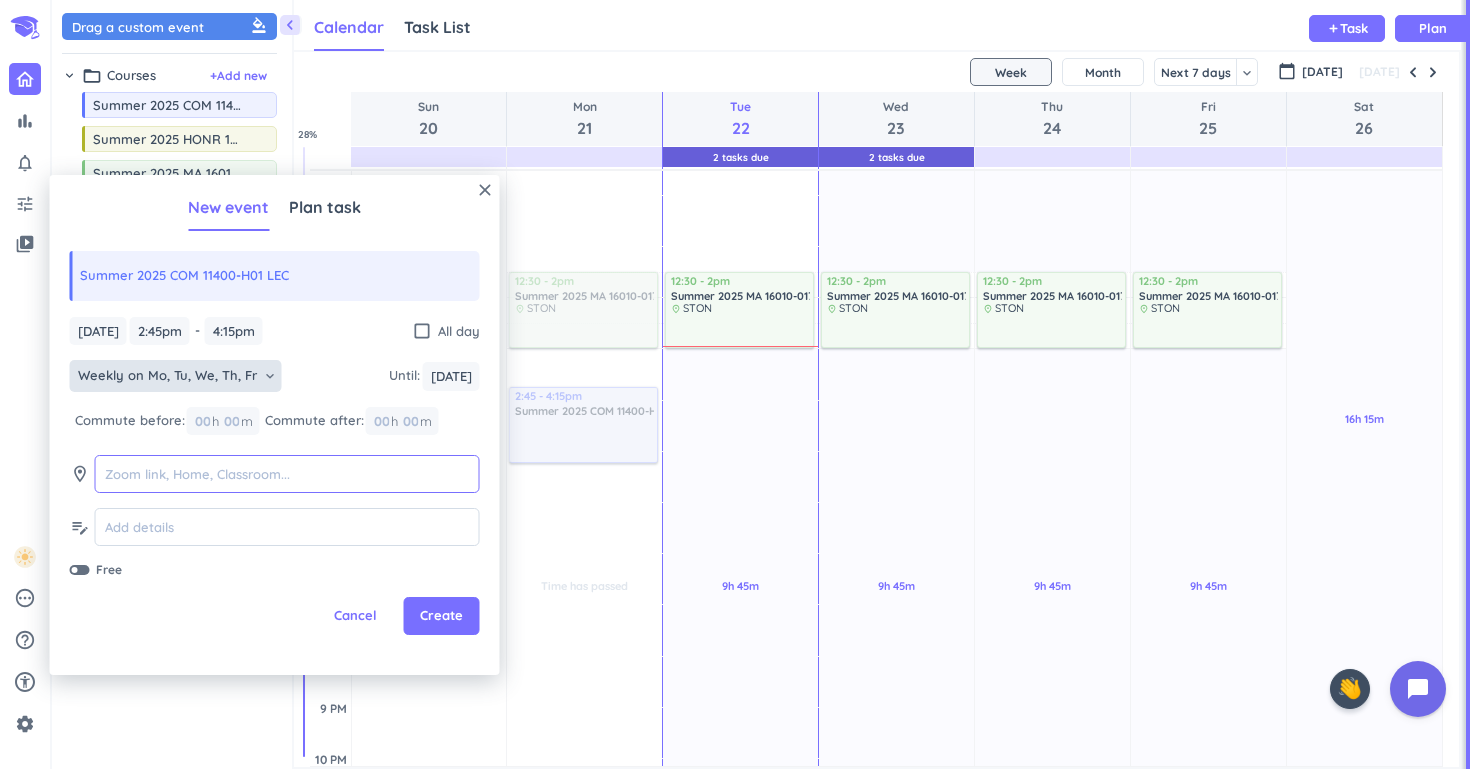 click at bounding box center (287, 474) 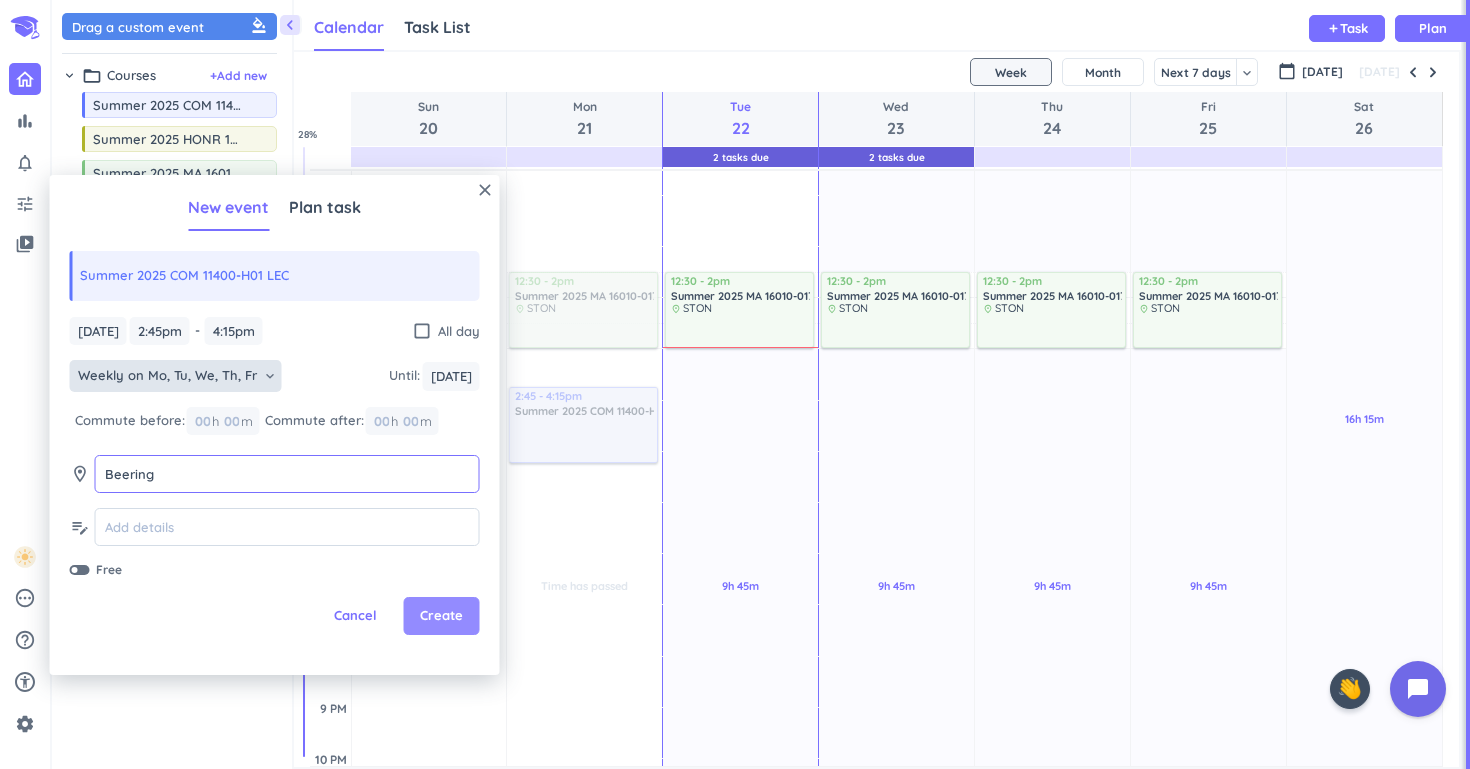 type on "Beering" 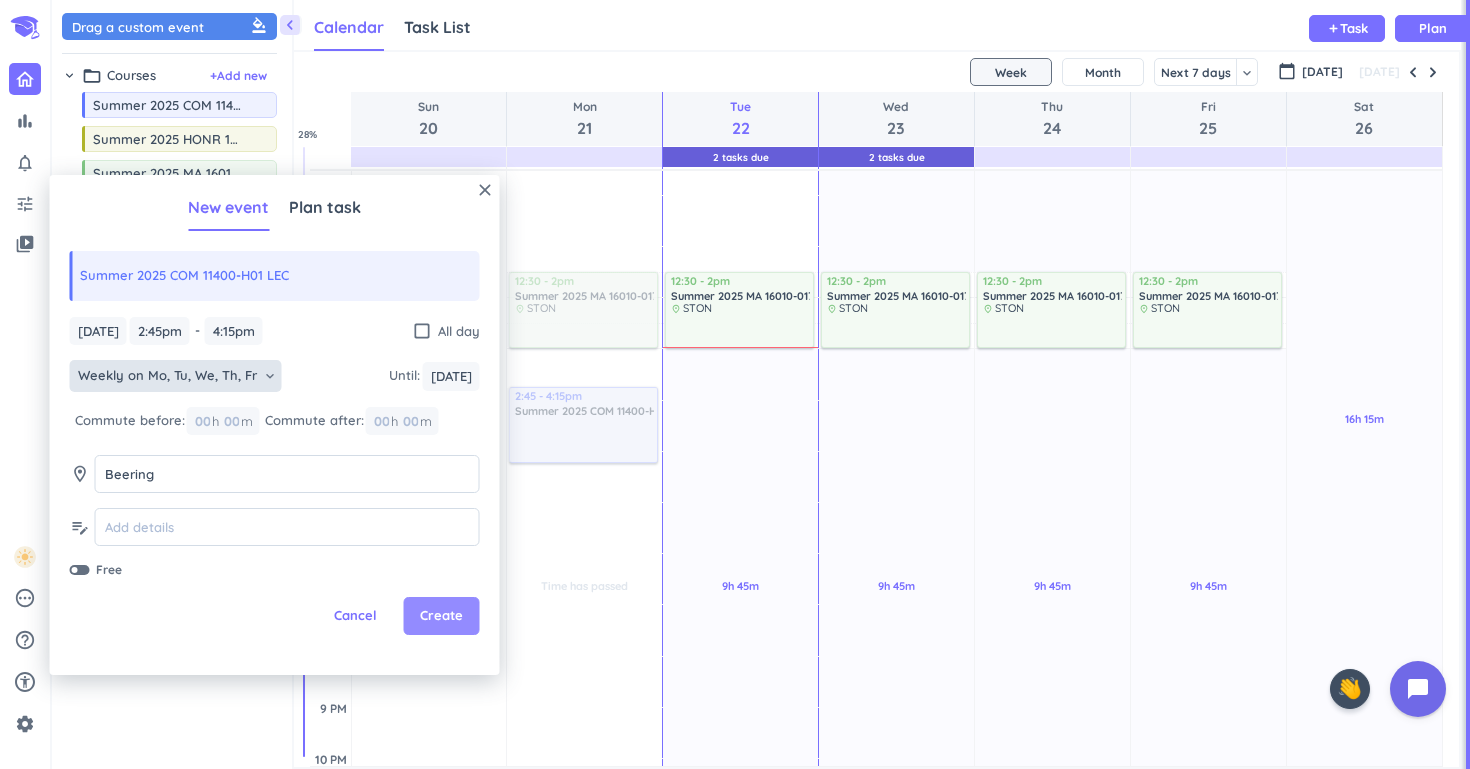 click on "Create" at bounding box center [441, 616] 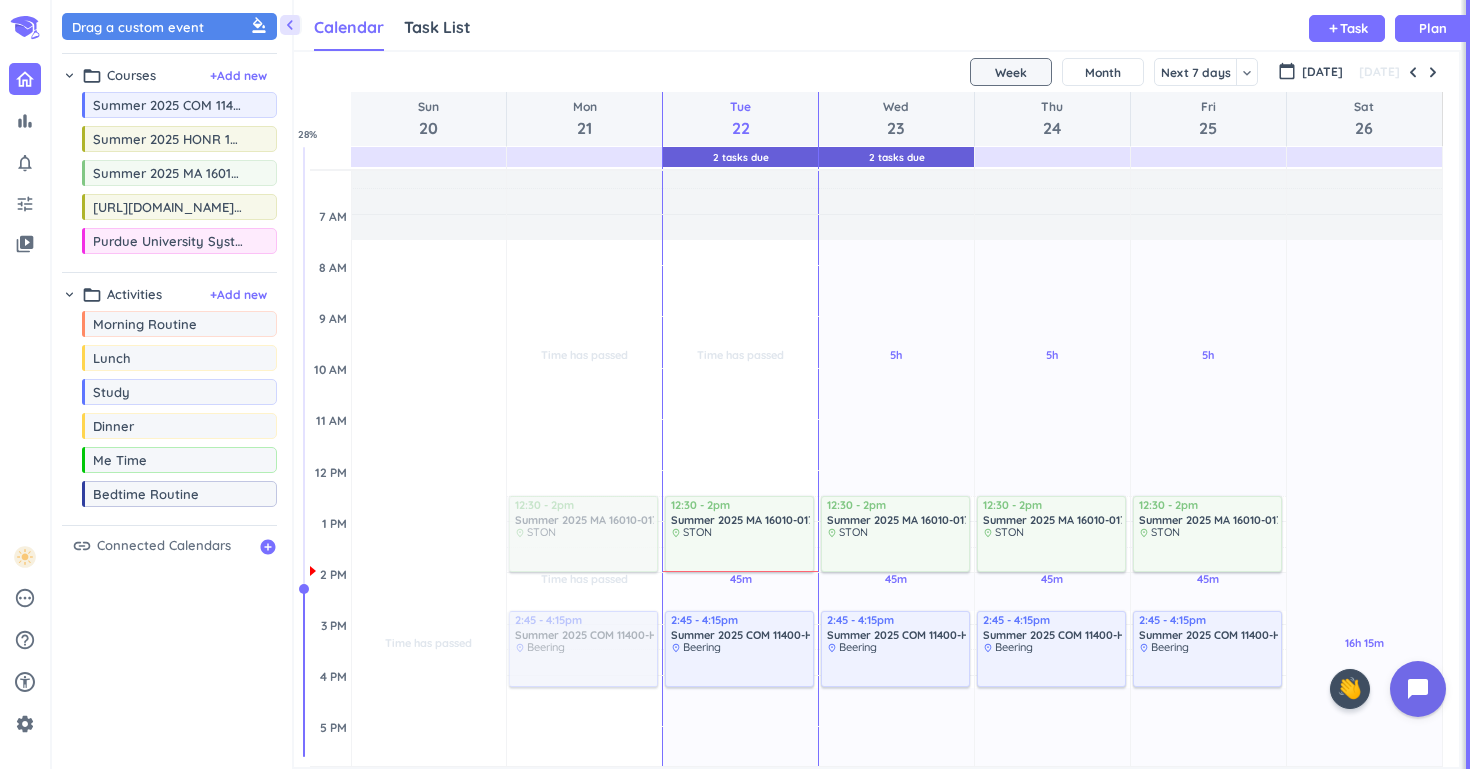 scroll, scrollTop: 106, scrollLeft: 0, axis: vertical 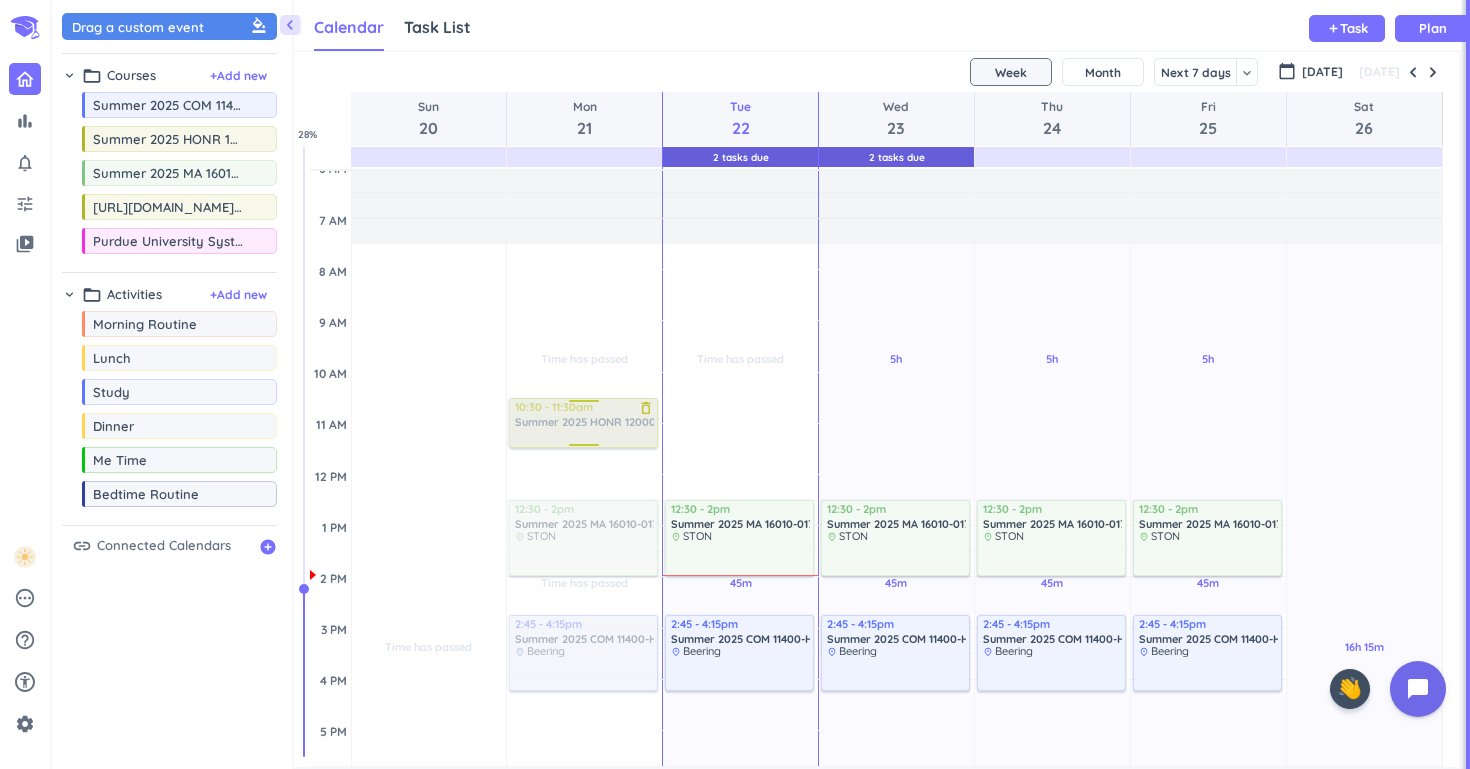 drag, startPoint x: 207, startPoint y: 147, endPoint x: 558, endPoint y: 399, distance: 432.09375 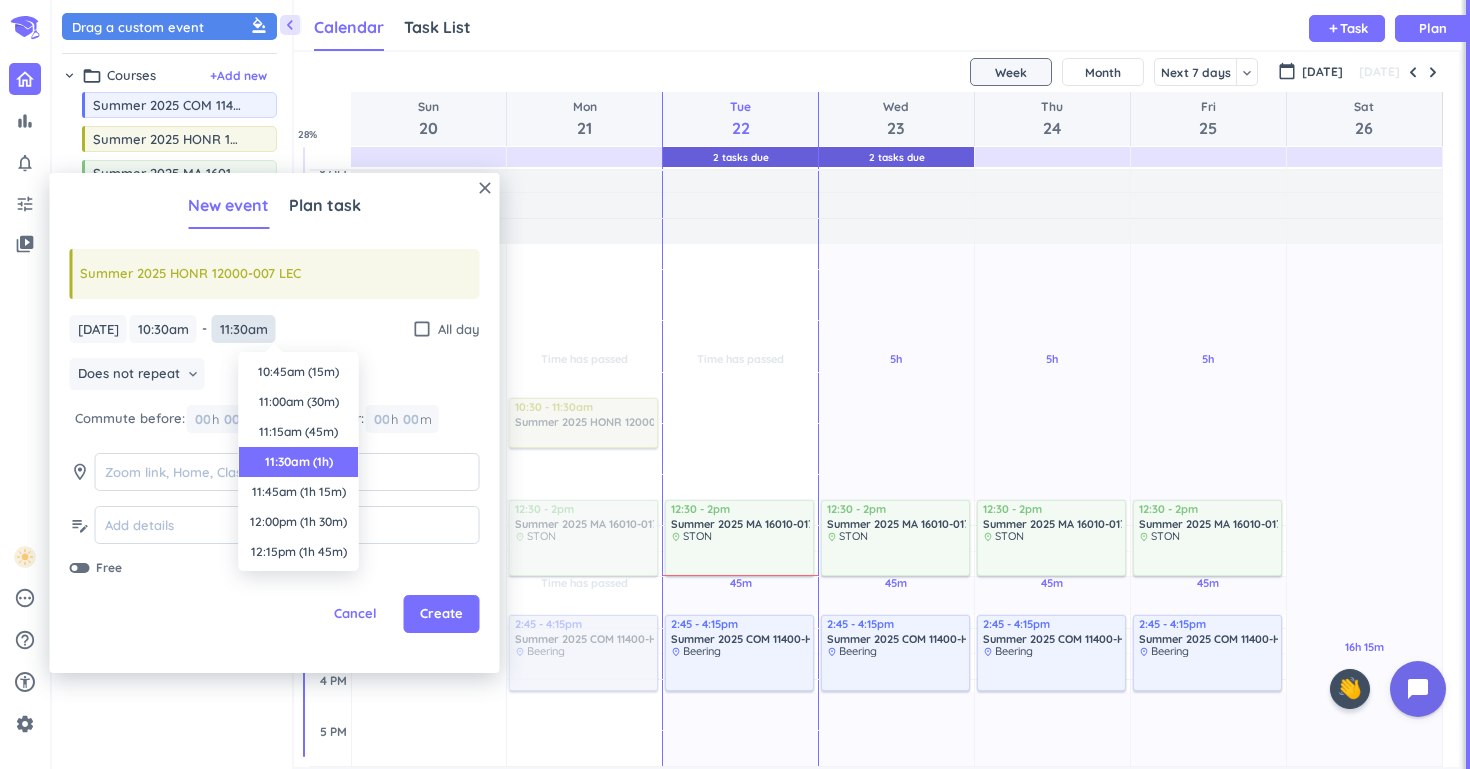 scroll, scrollTop: 90, scrollLeft: 0, axis: vertical 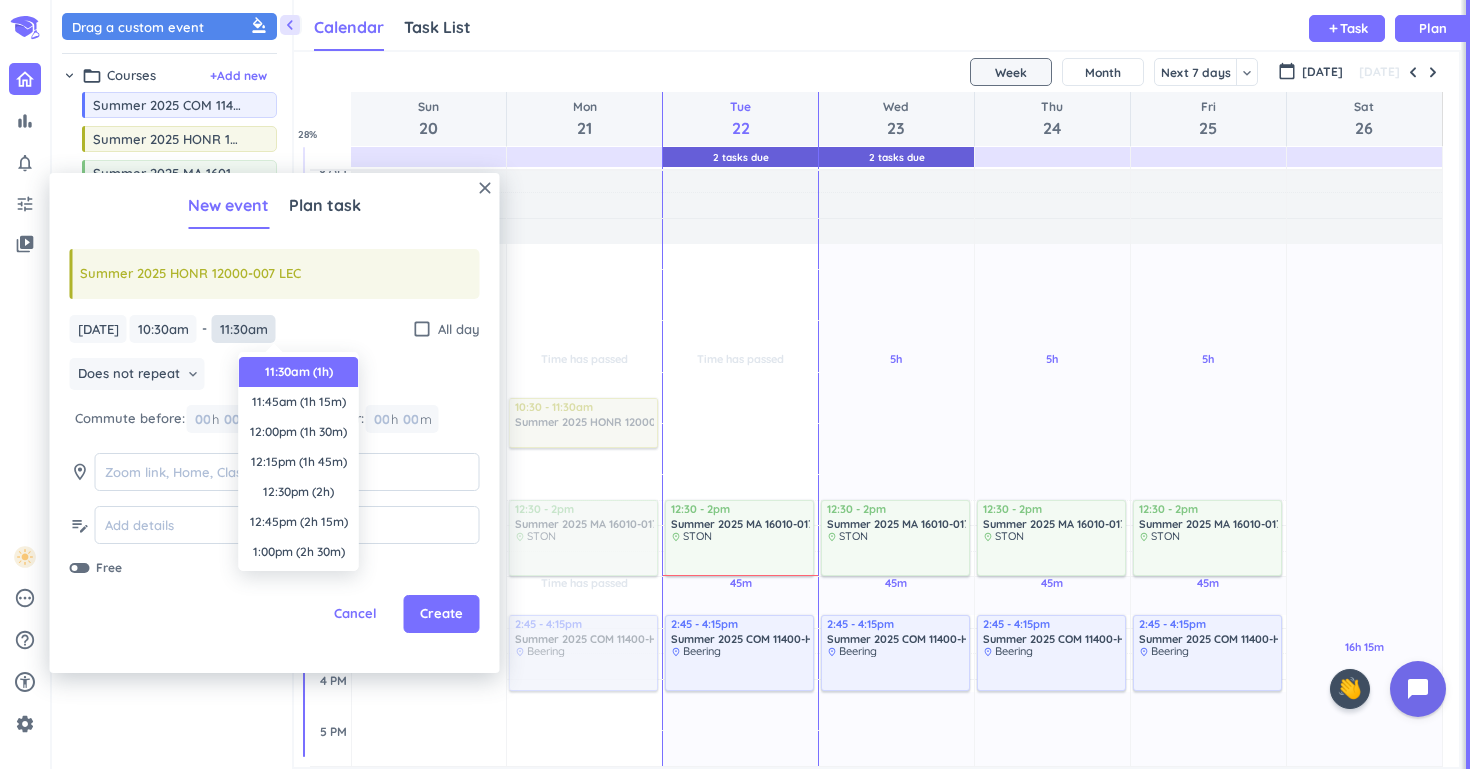 click on "11:30am" at bounding box center [244, 329] 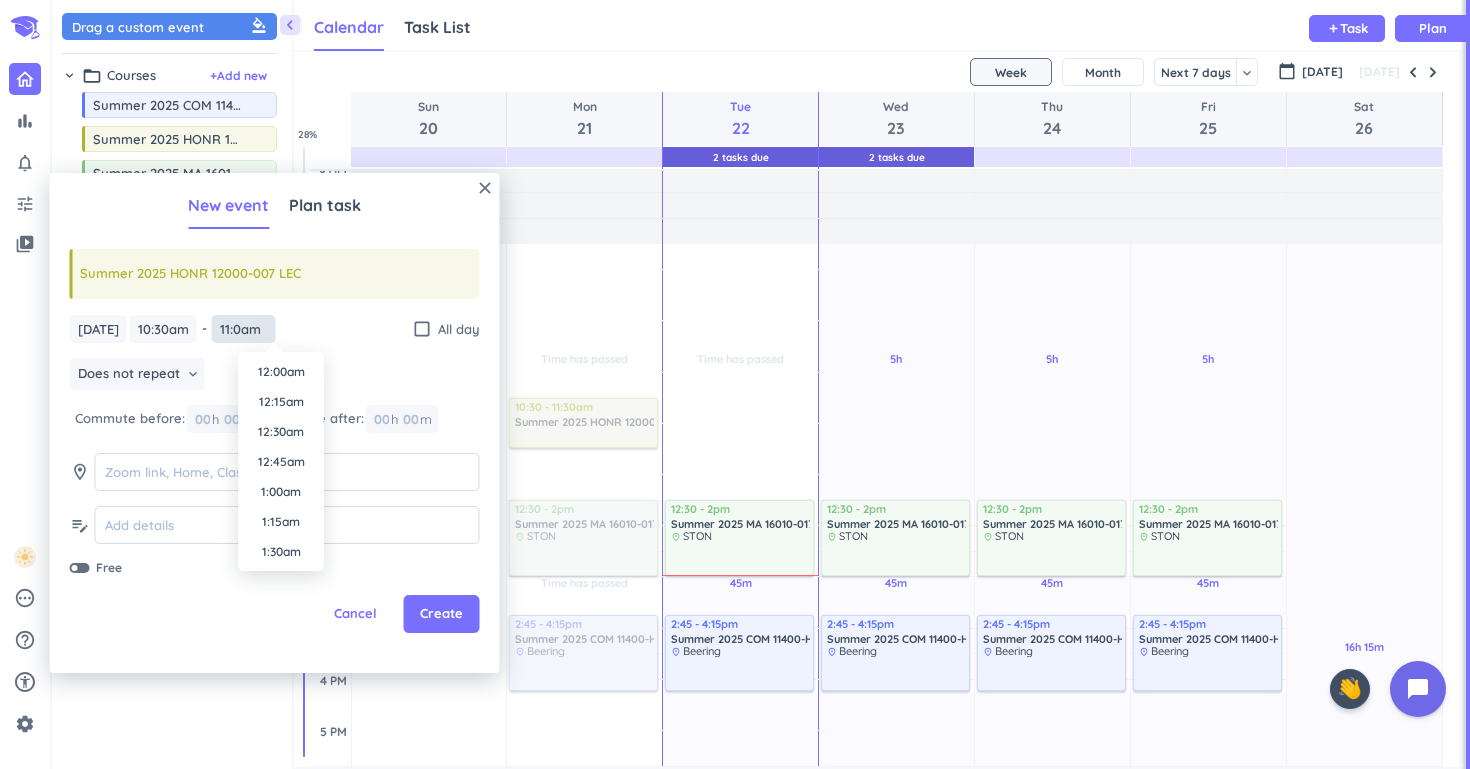 scroll, scrollTop: 1230, scrollLeft: 0, axis: vertical 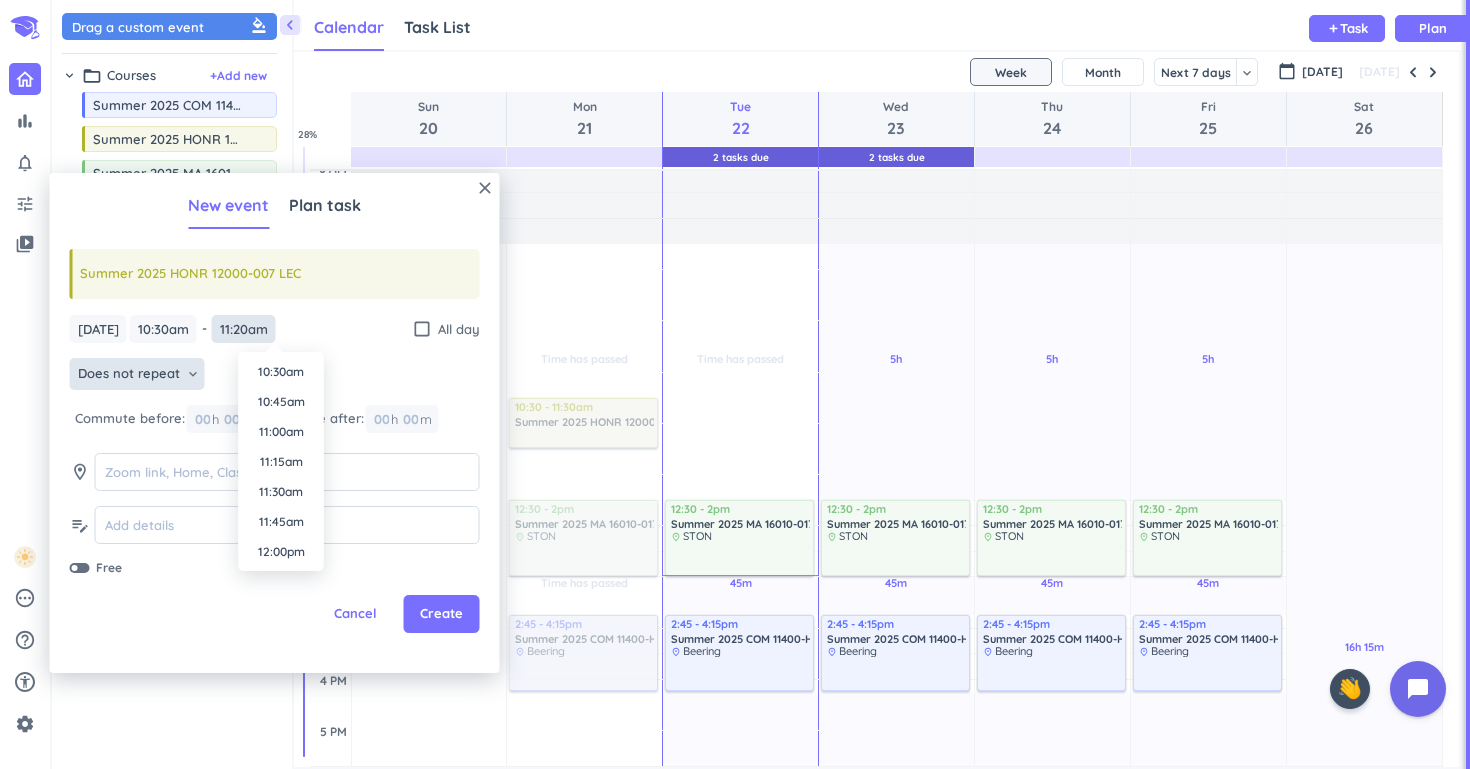 type on "11:20am" 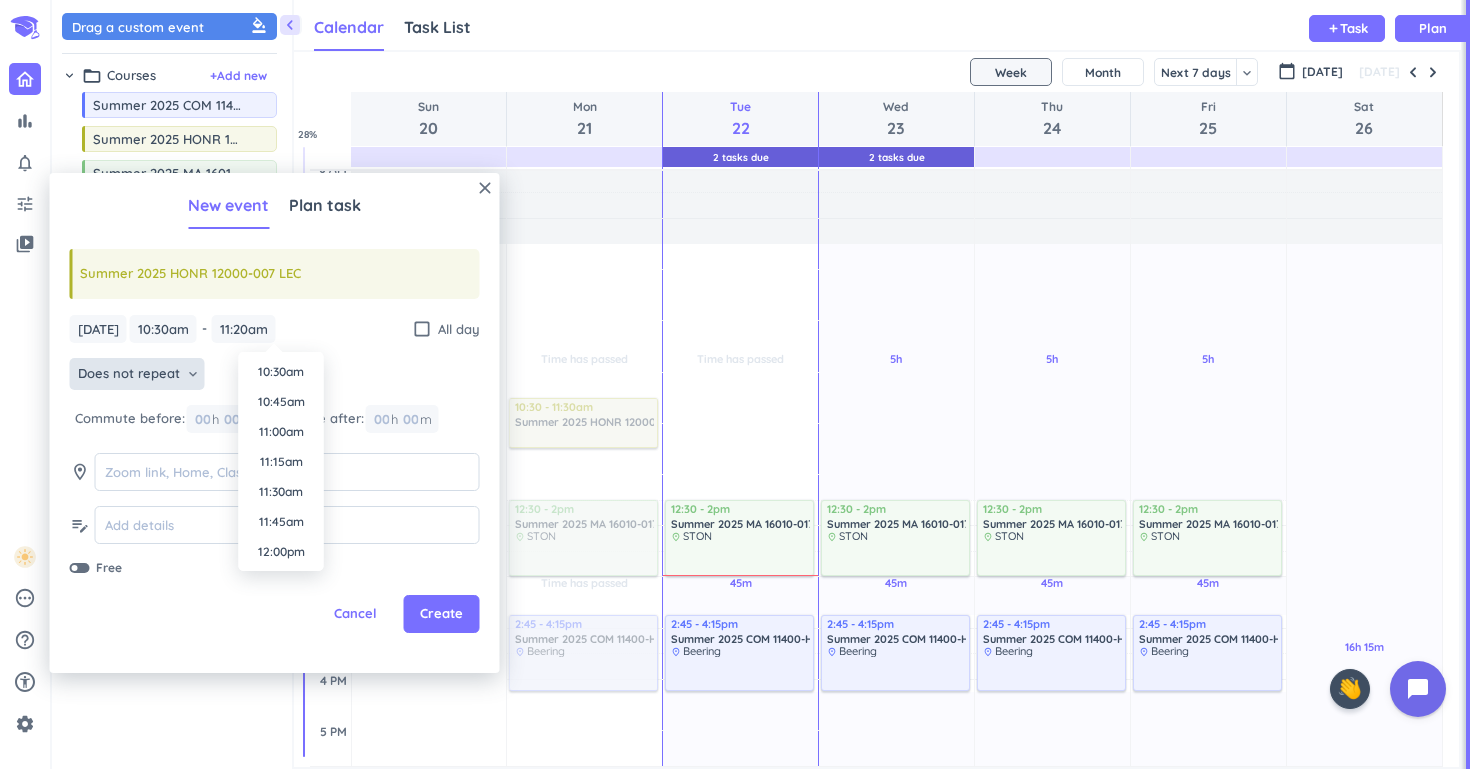 click on "Does not repeat keyboard_arrow_down" at bounding box center (137, 374) 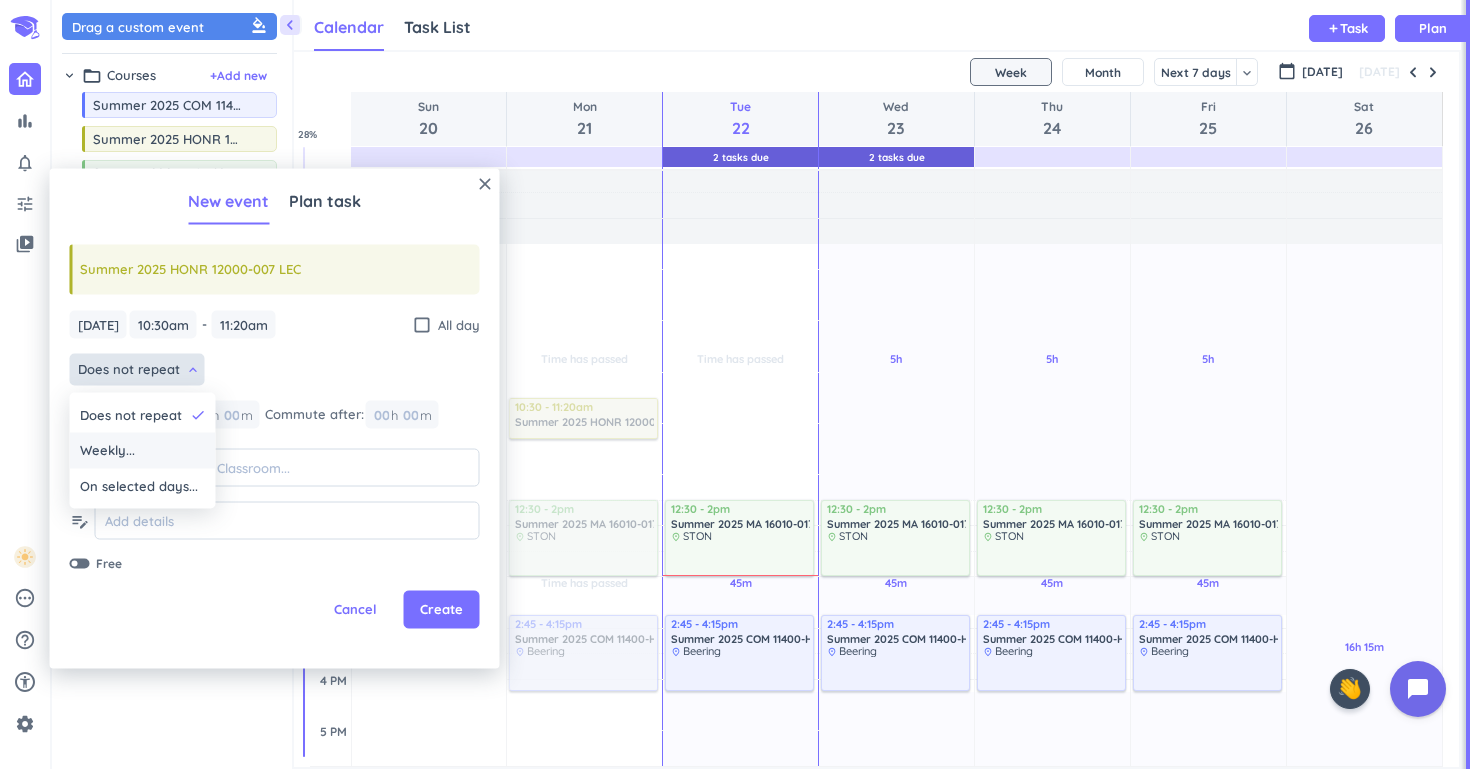 click on "Weekly..." at bounding box center (143, 451) 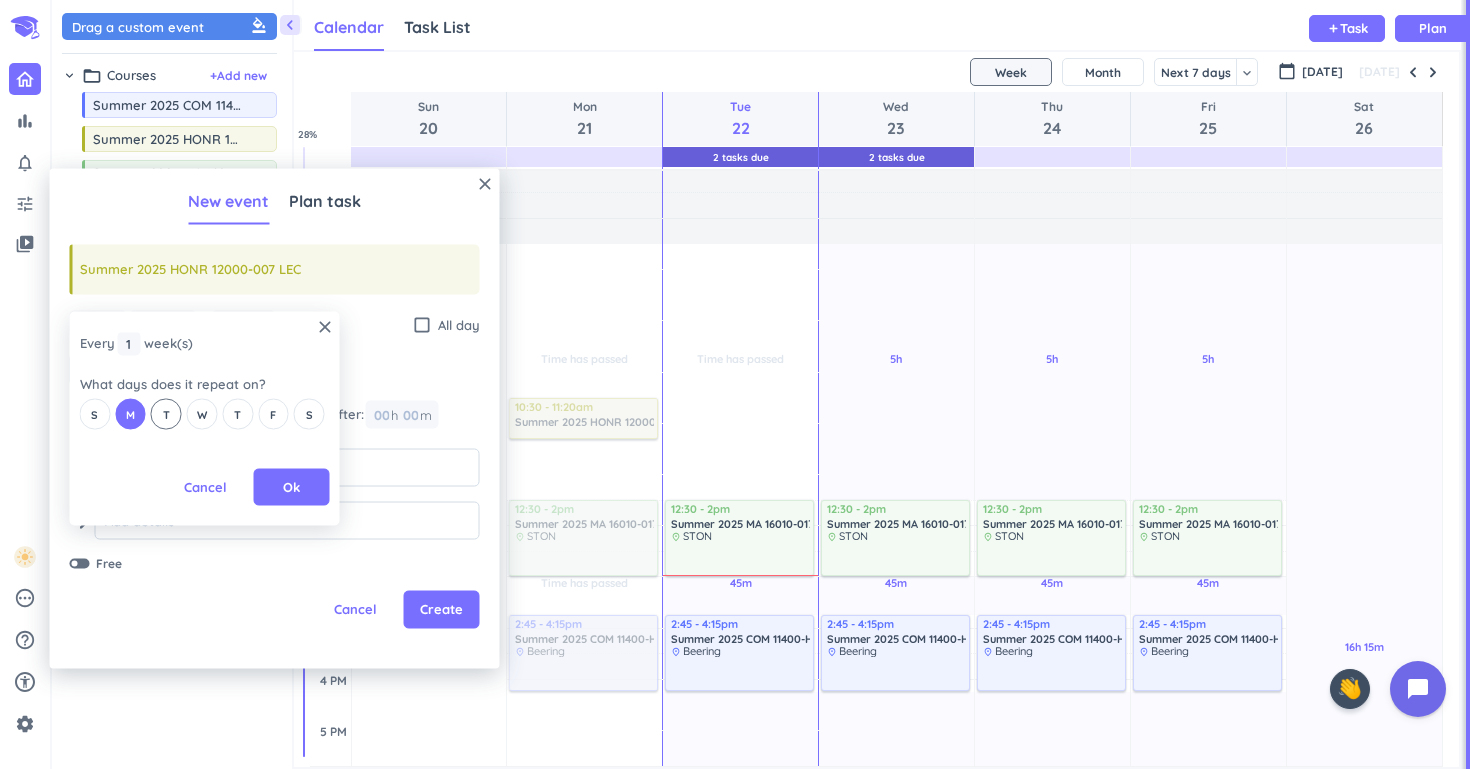 click on "T" at bounding box center (166, 414) 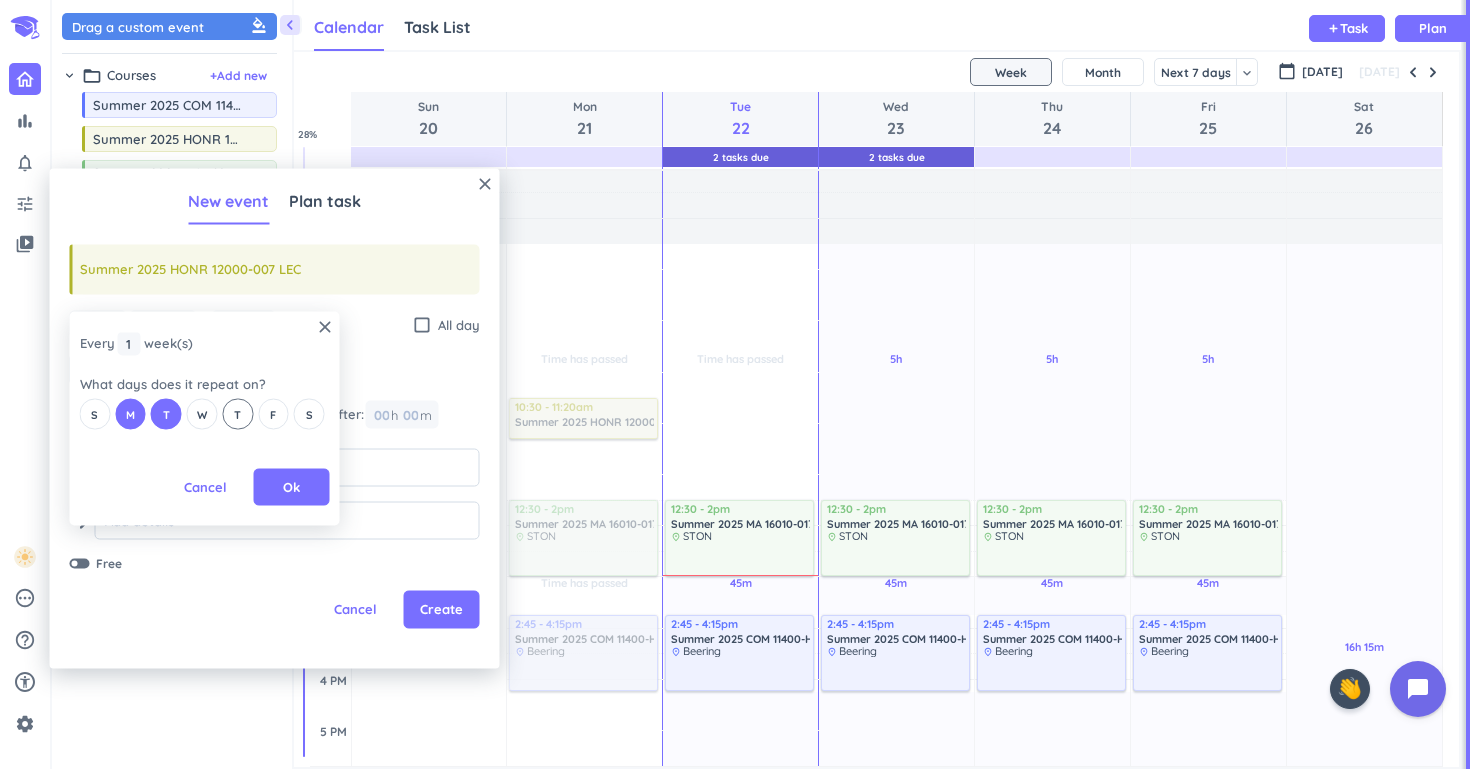 click on "T" at bounding box center (237, 414) 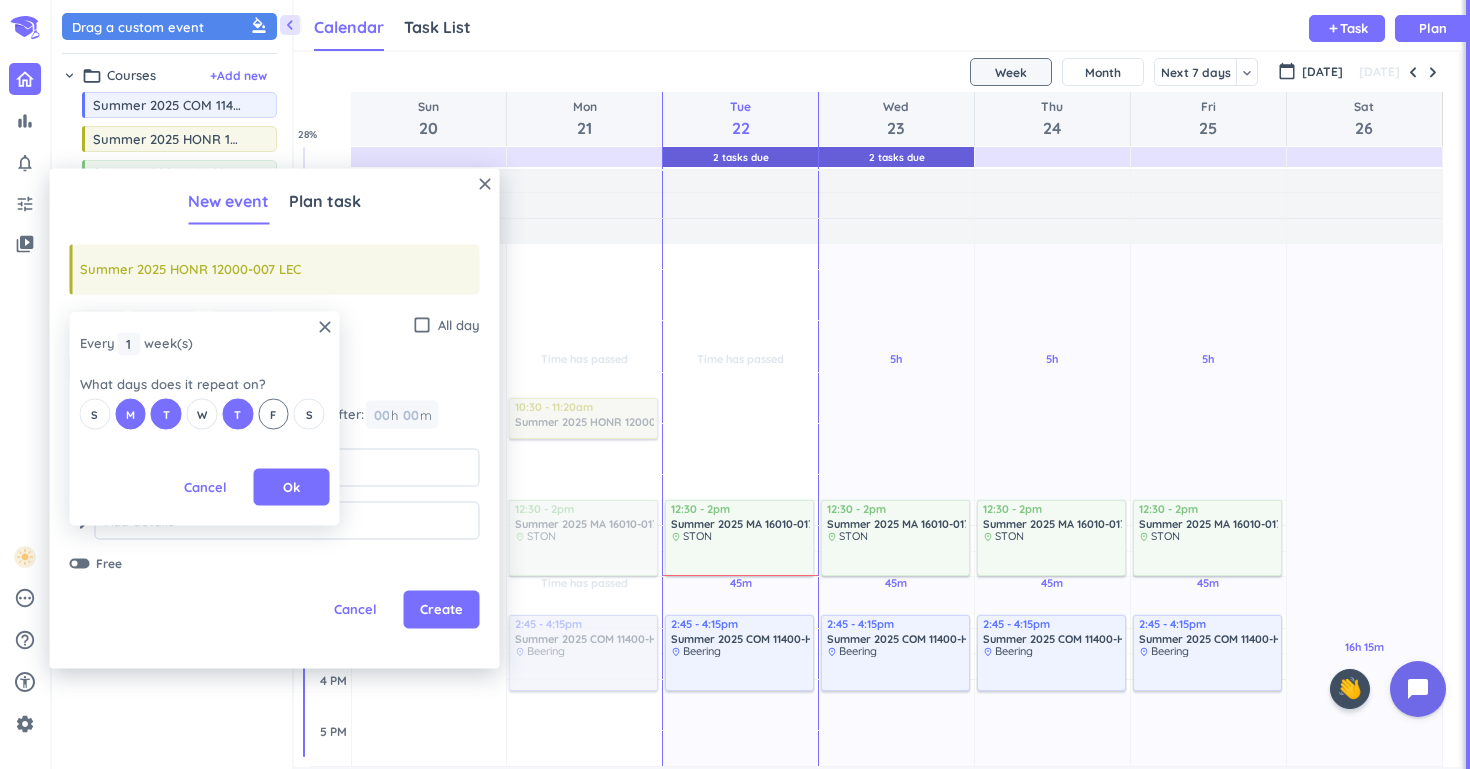 click on "F" at bounding box center (273, 414) 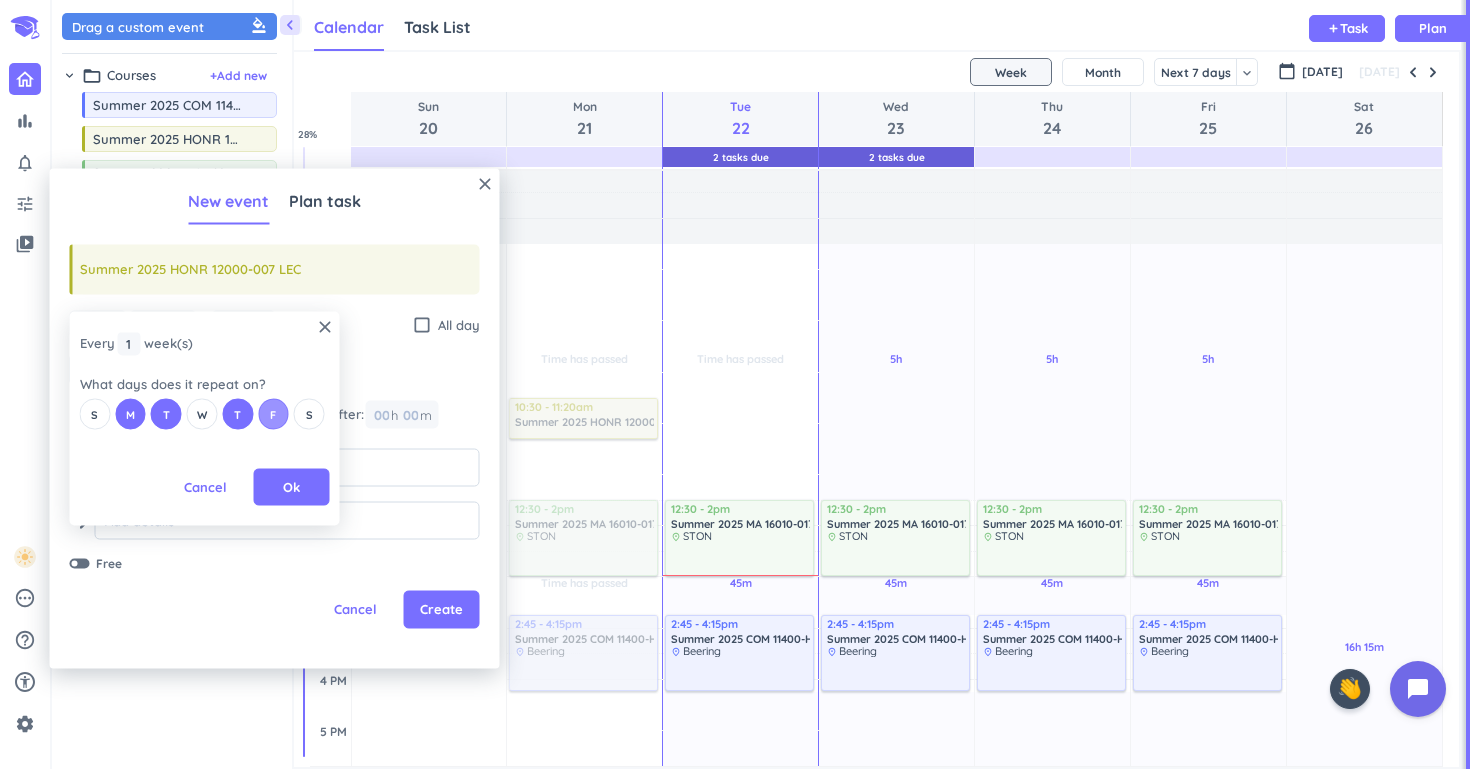 click on "F" at bounding box center (273, 414) 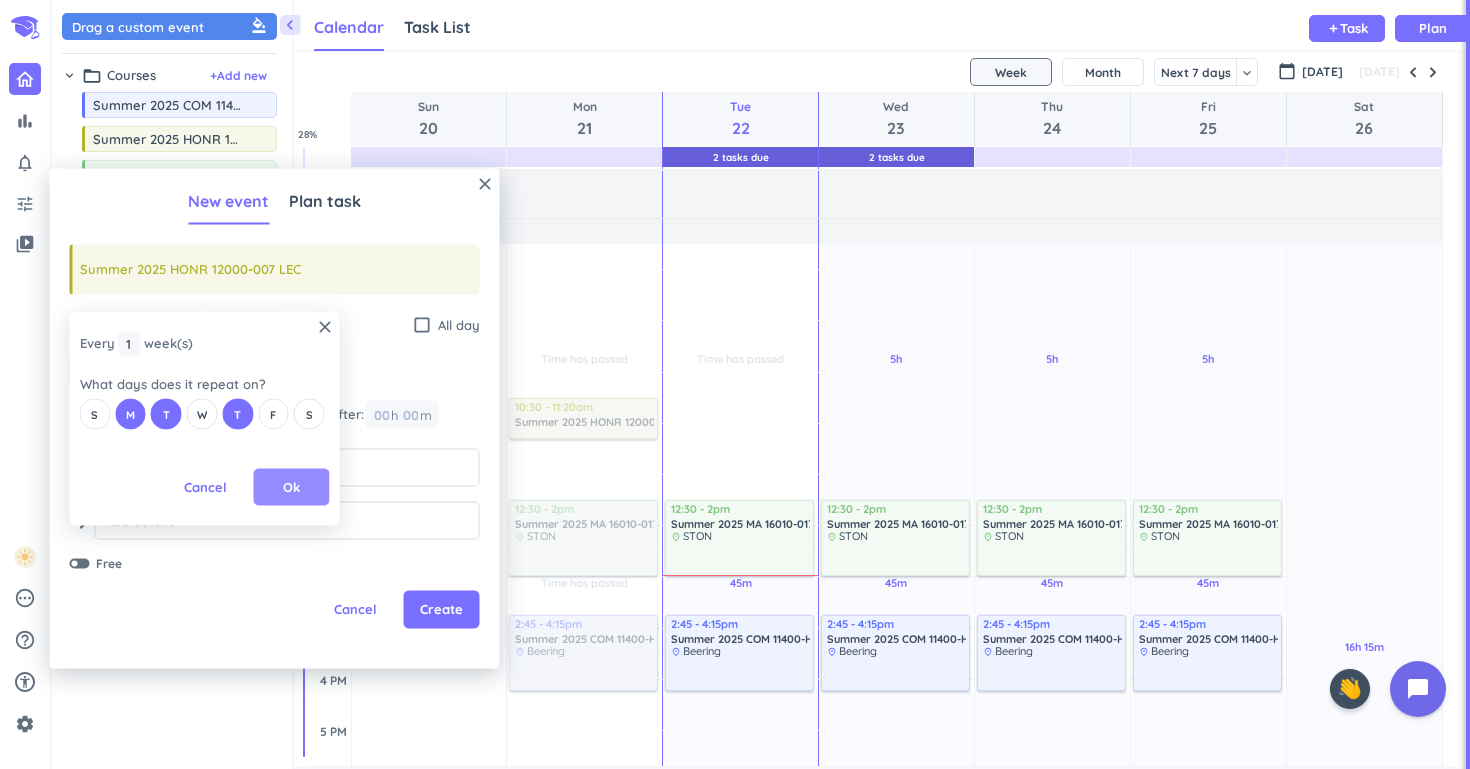 click on "Ok" at bounding box center [291, 487] 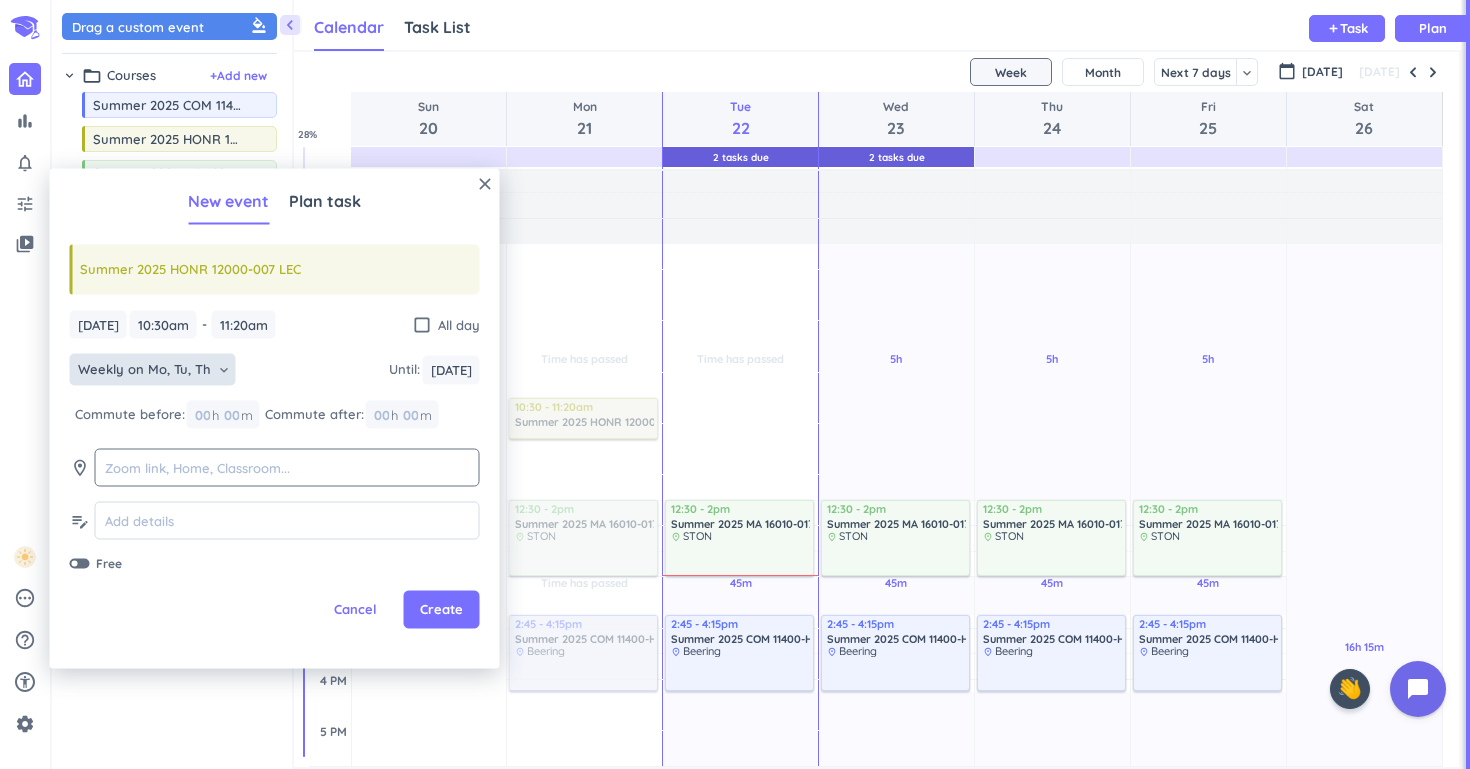 click 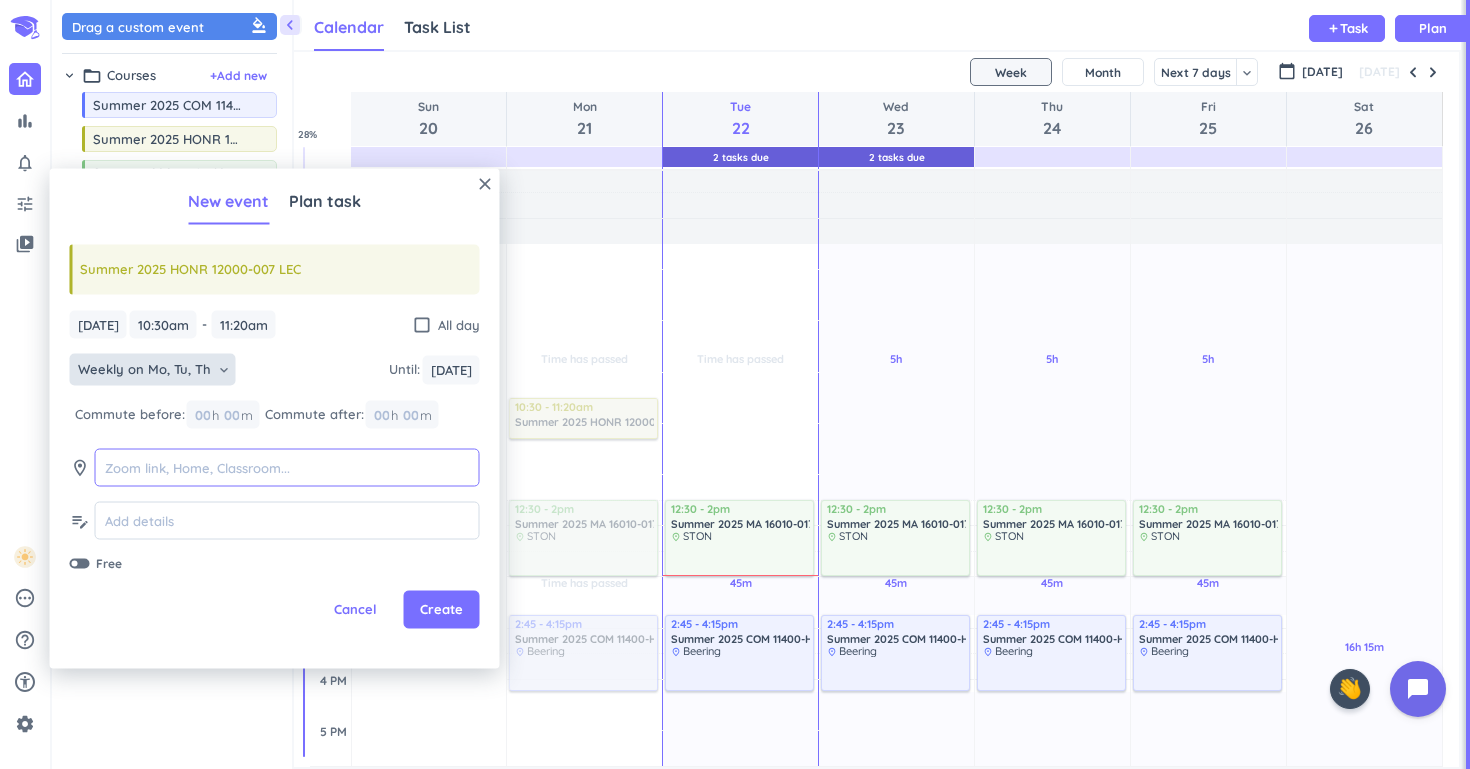 click at bounding box center (287, 467) 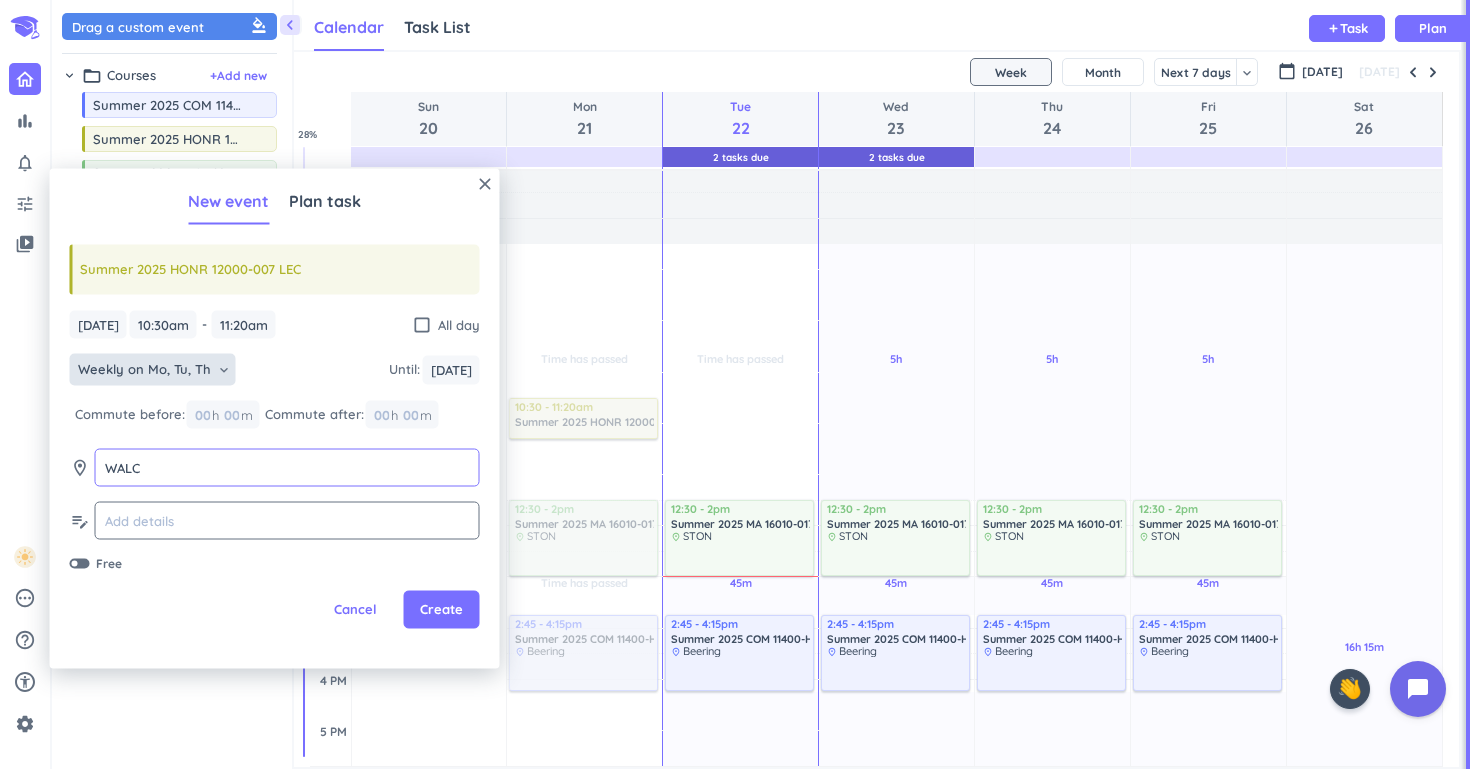 type on "WALC" 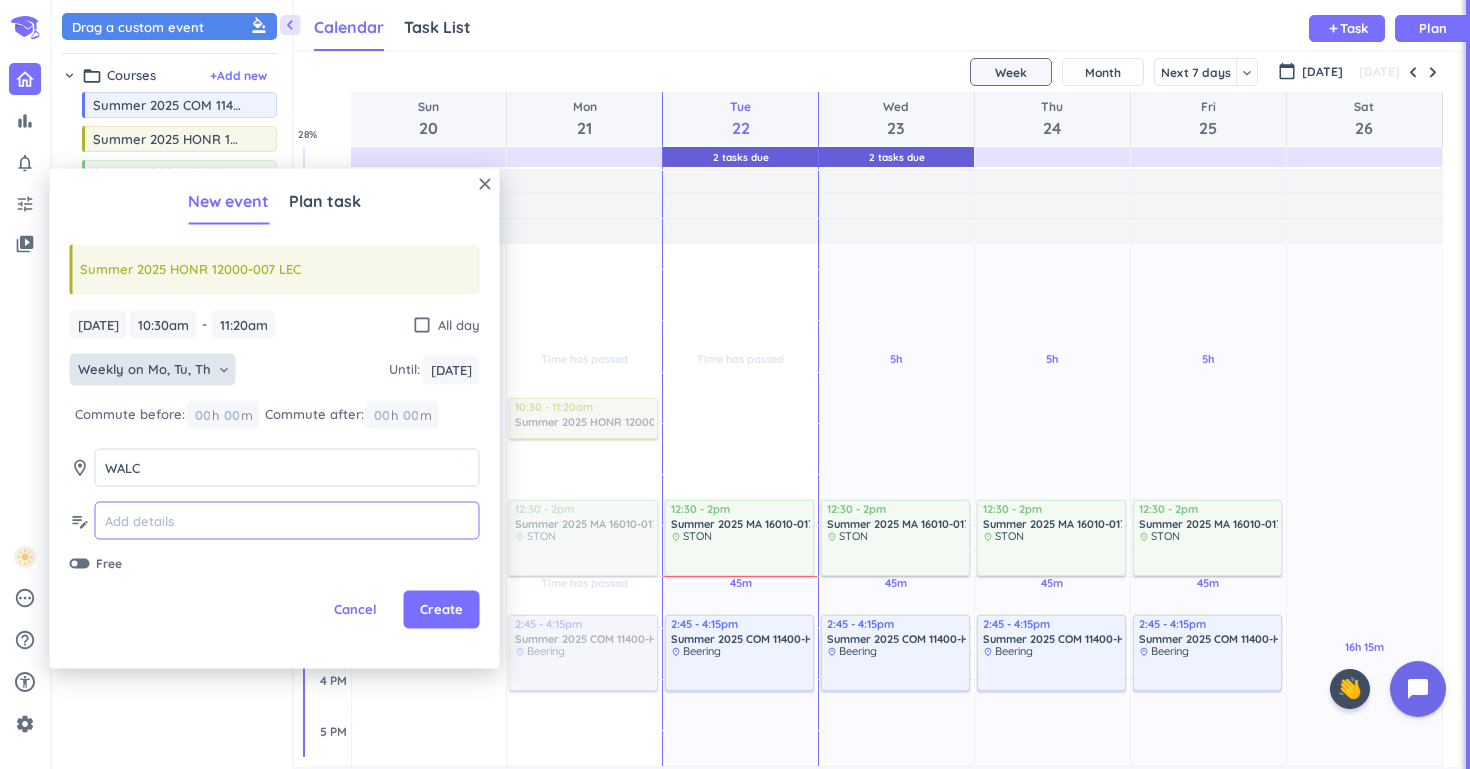click at bounding box center [287, 520] 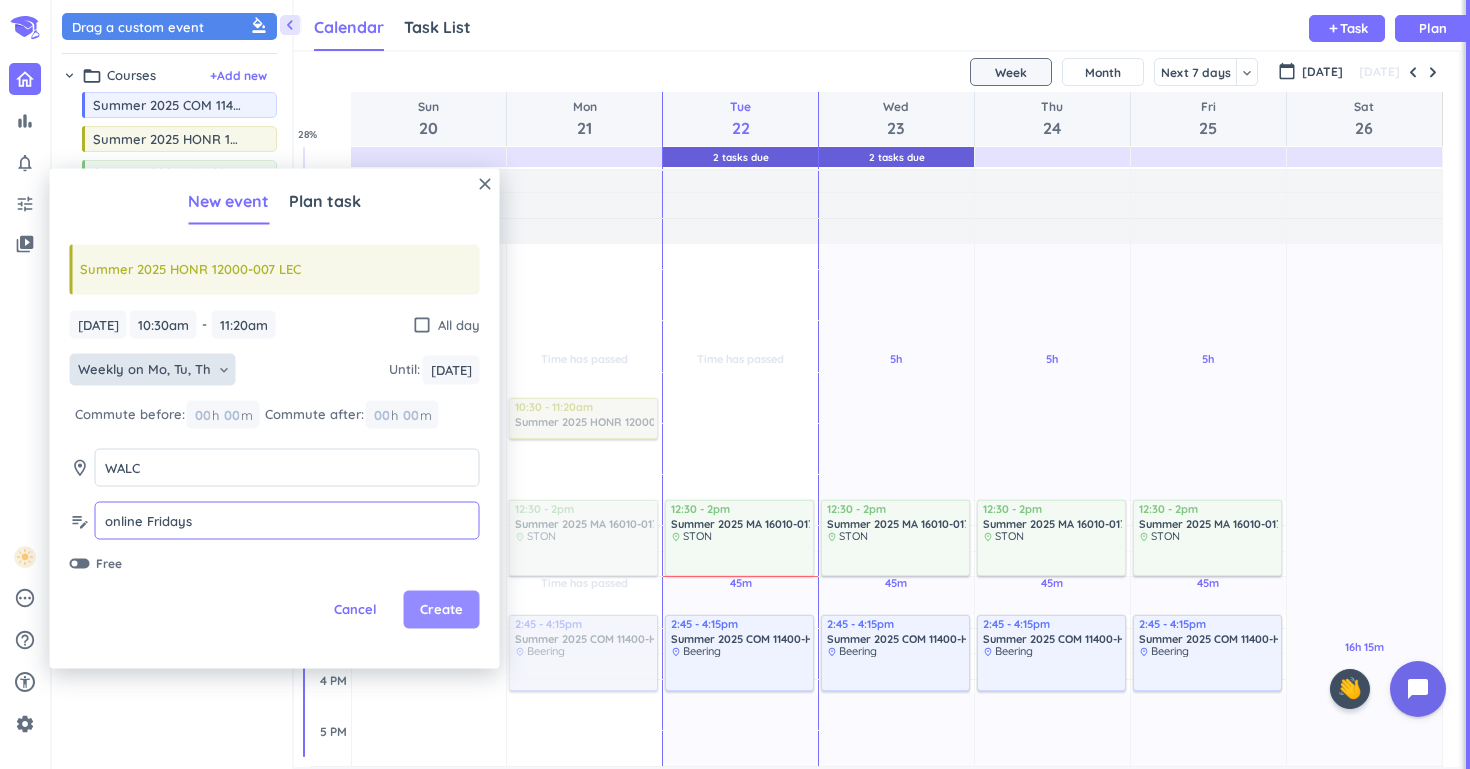 type on "online Fridays" 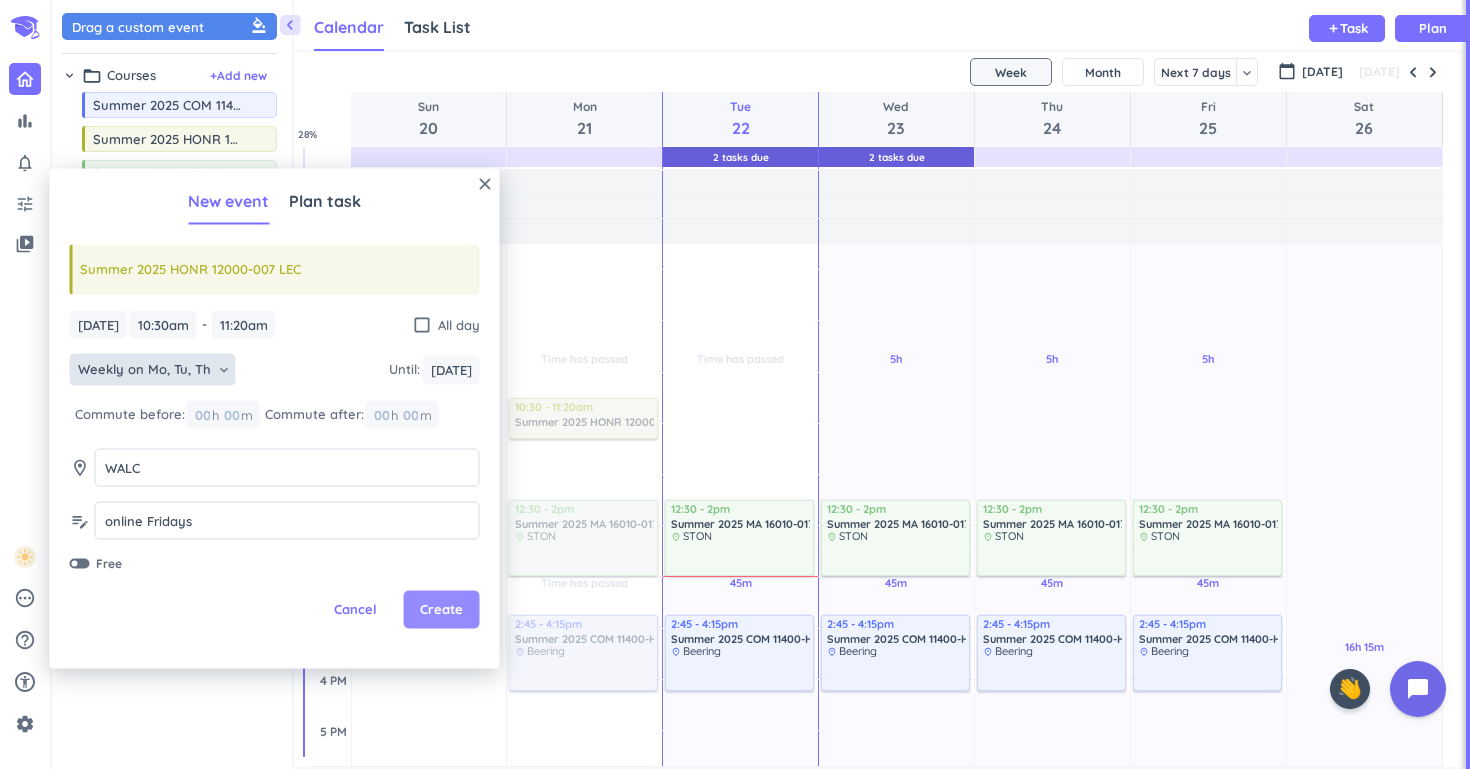 click on "Create" at bounding box center [441, 610] 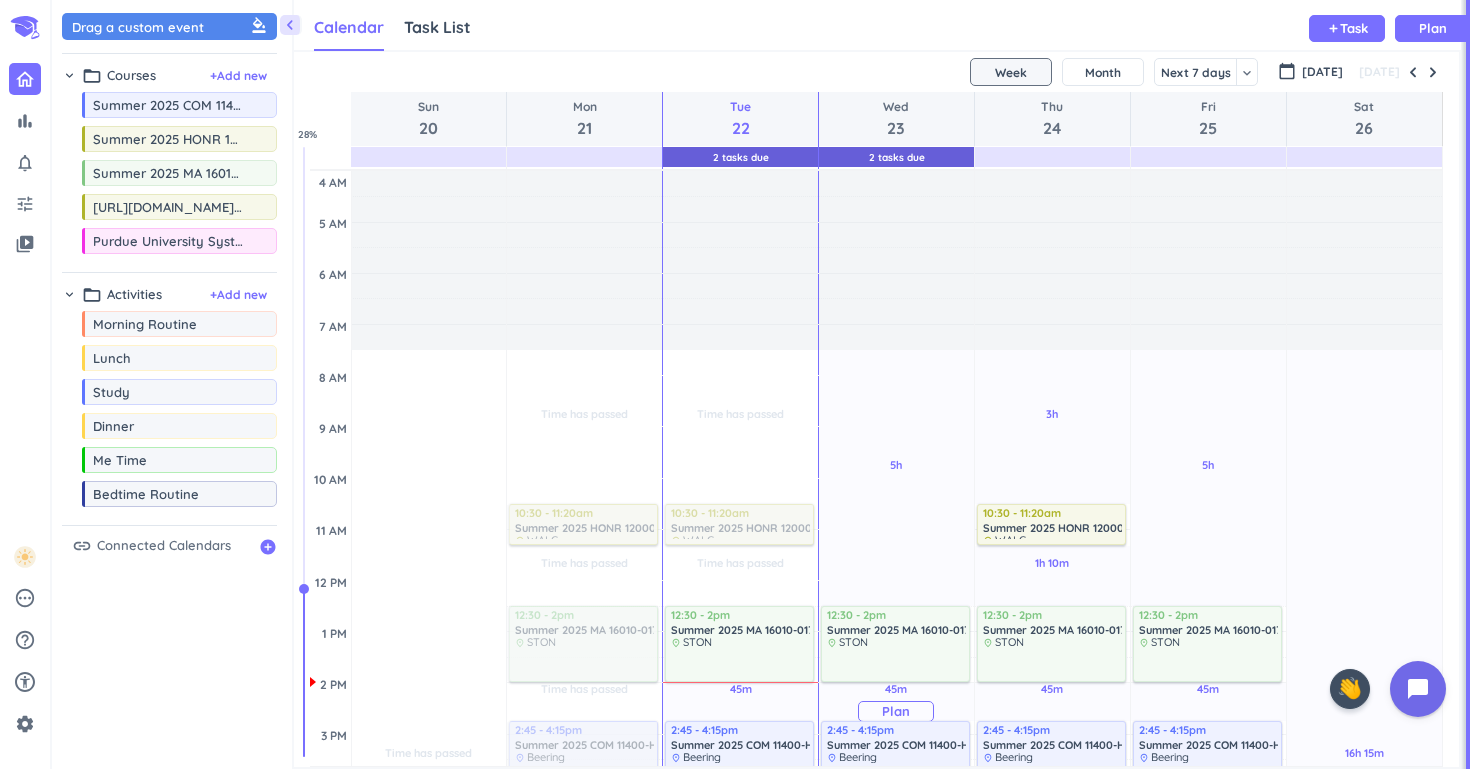 scroll, scrollTop: 0, scrollLeft: 0, axis: both 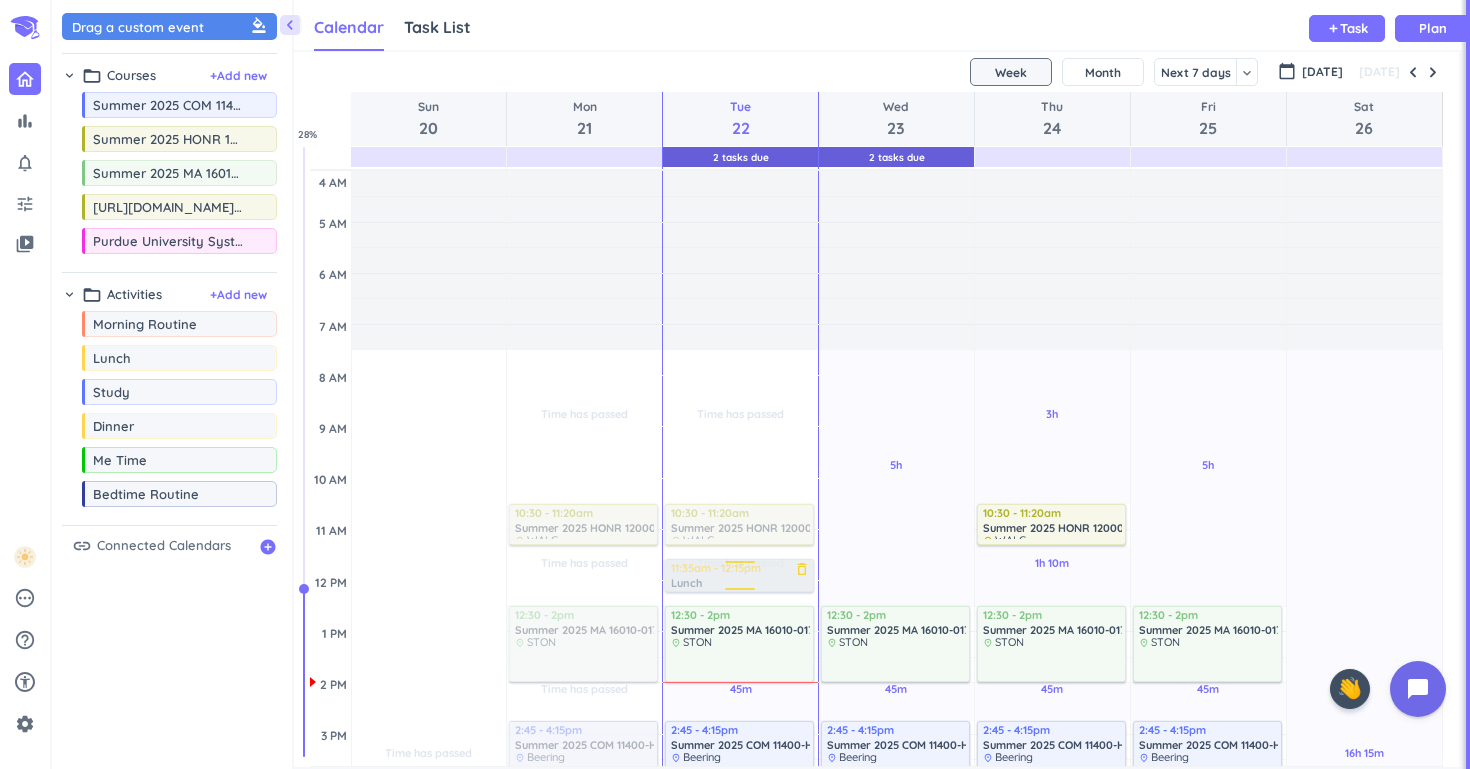 drag, startPoint x: 162, startPoint y: 360, endPoint x: 718, endPoint y: 560, distance: 590.8773 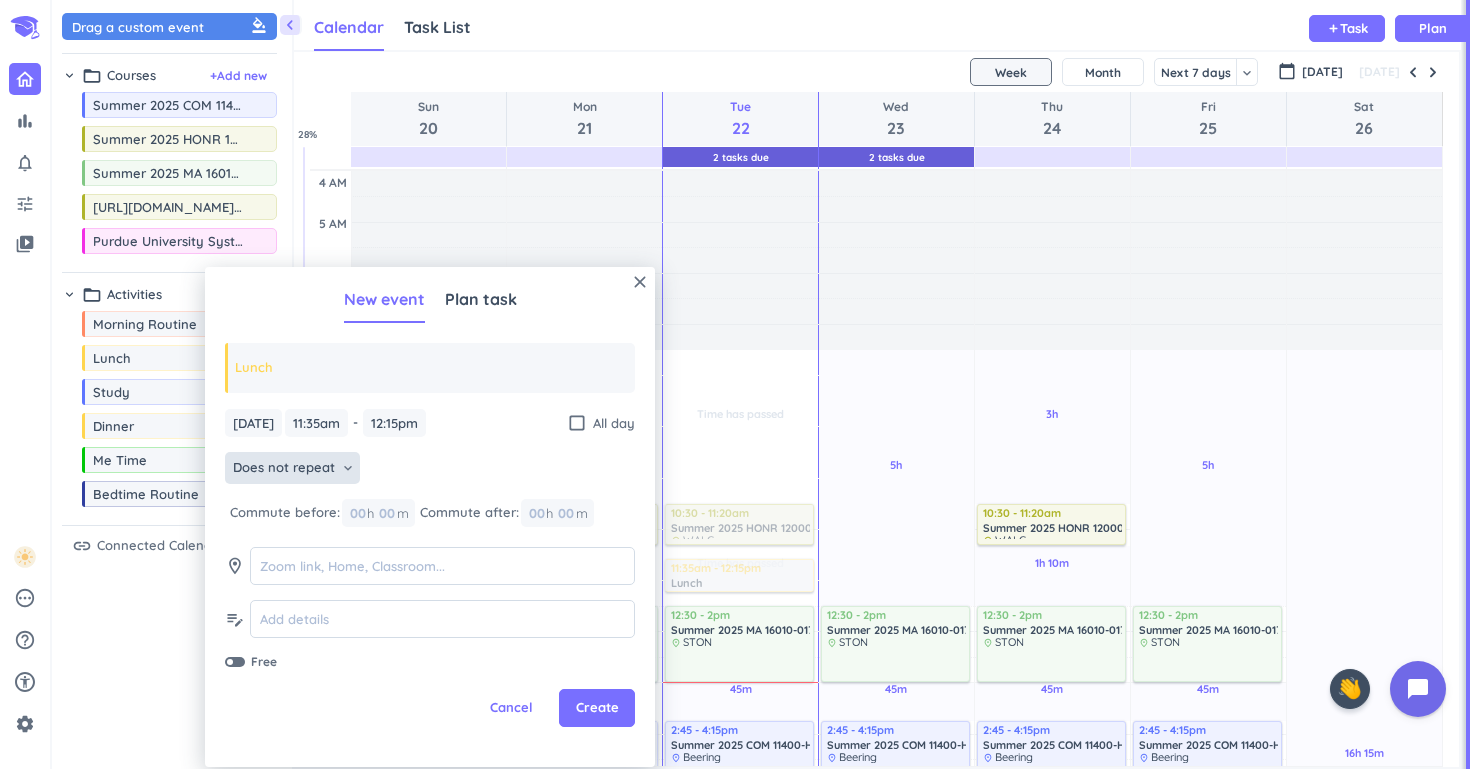 click on "Does not repeat" at bounding box center [284, 468] 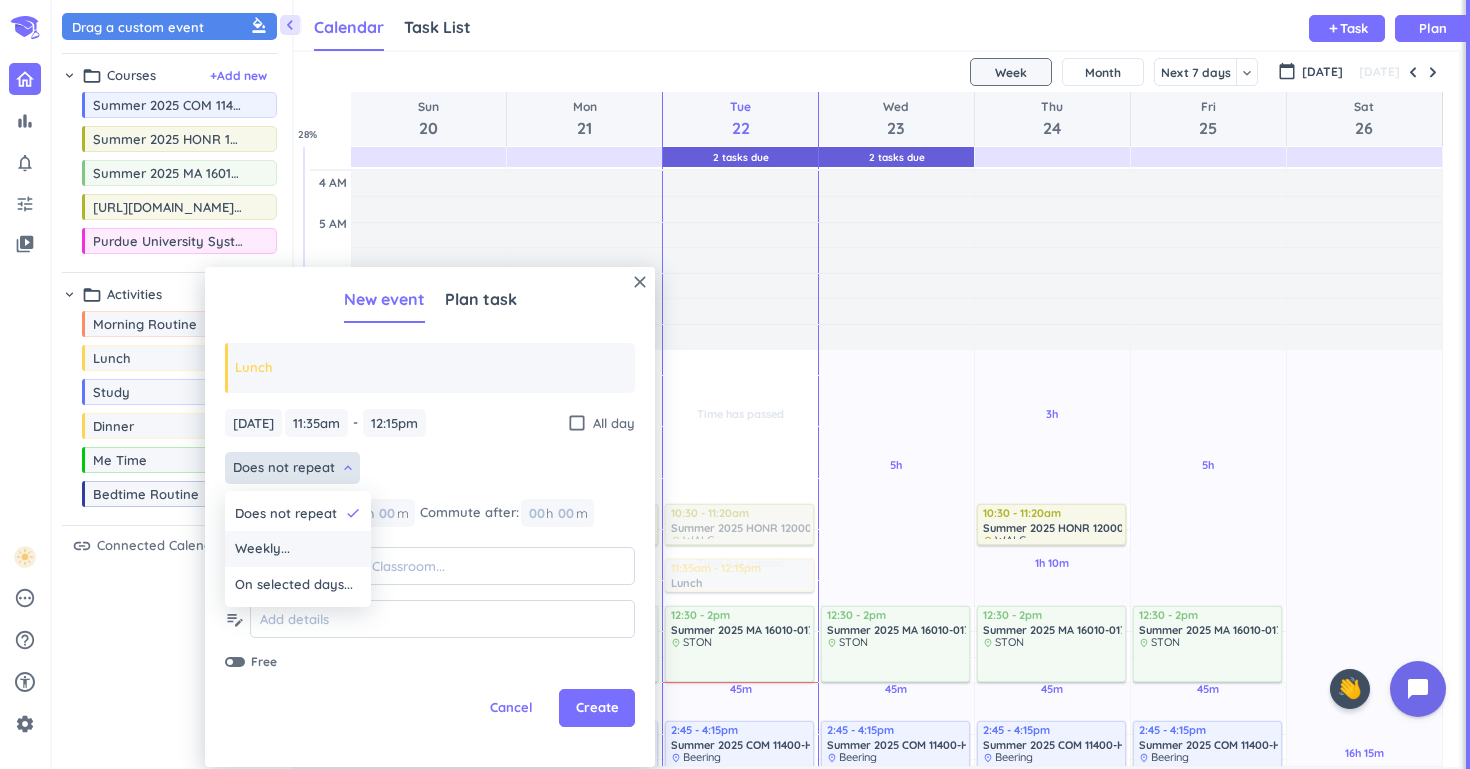 click on "Weekly..." at bounding box center (298, 549) 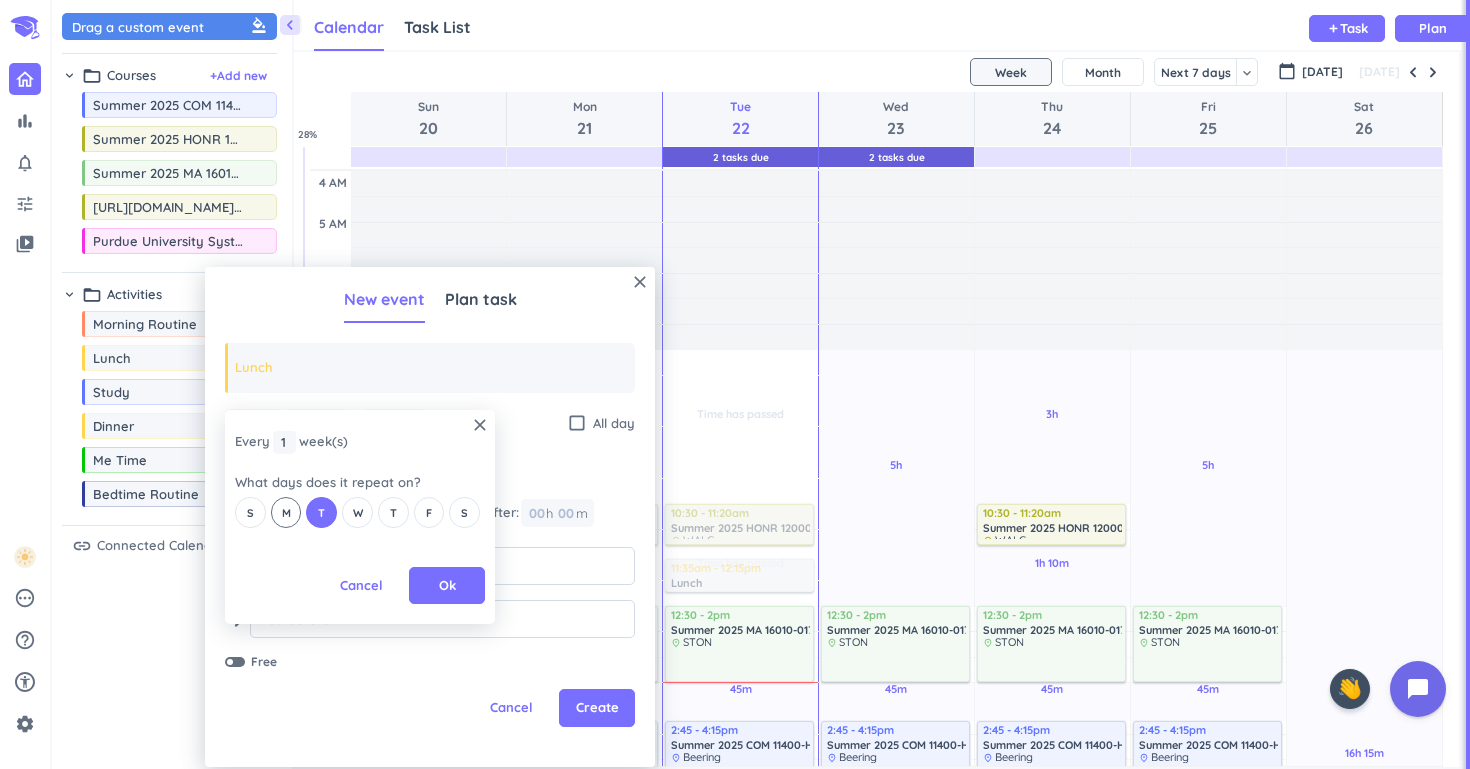click on "M" at bounding box center (286, 512) 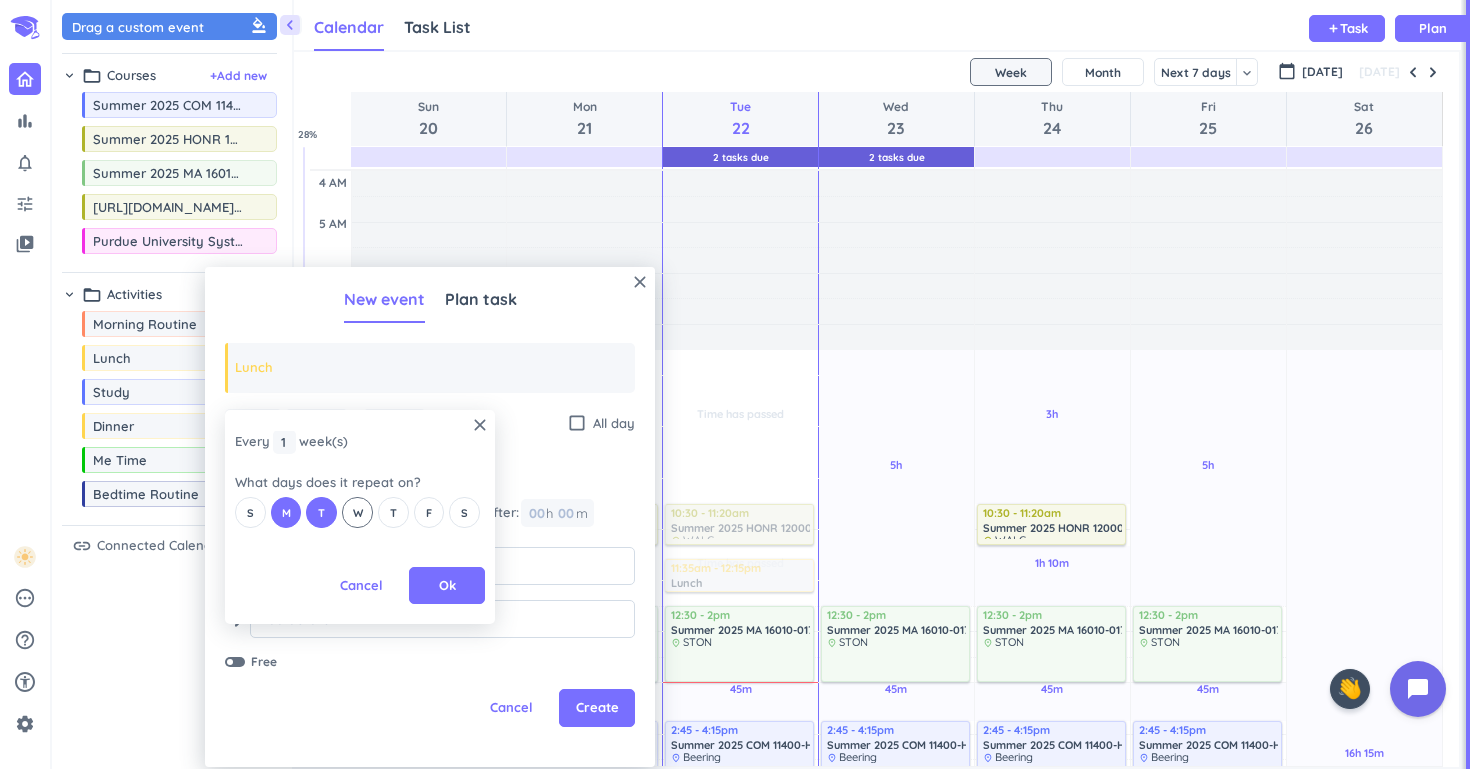 click on "W" at bounding box center (358, 513) 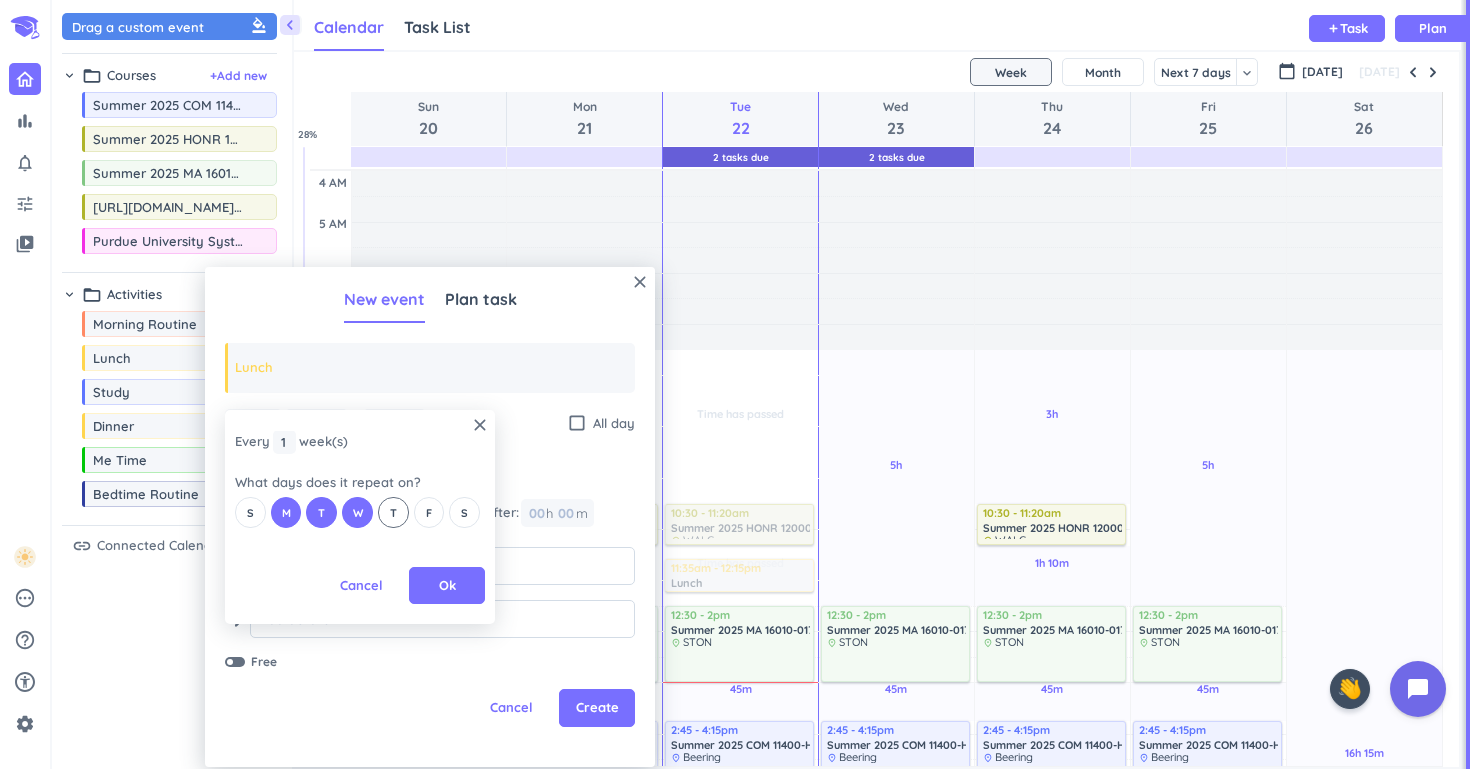 click on "T" at bounding box center (393, 513) 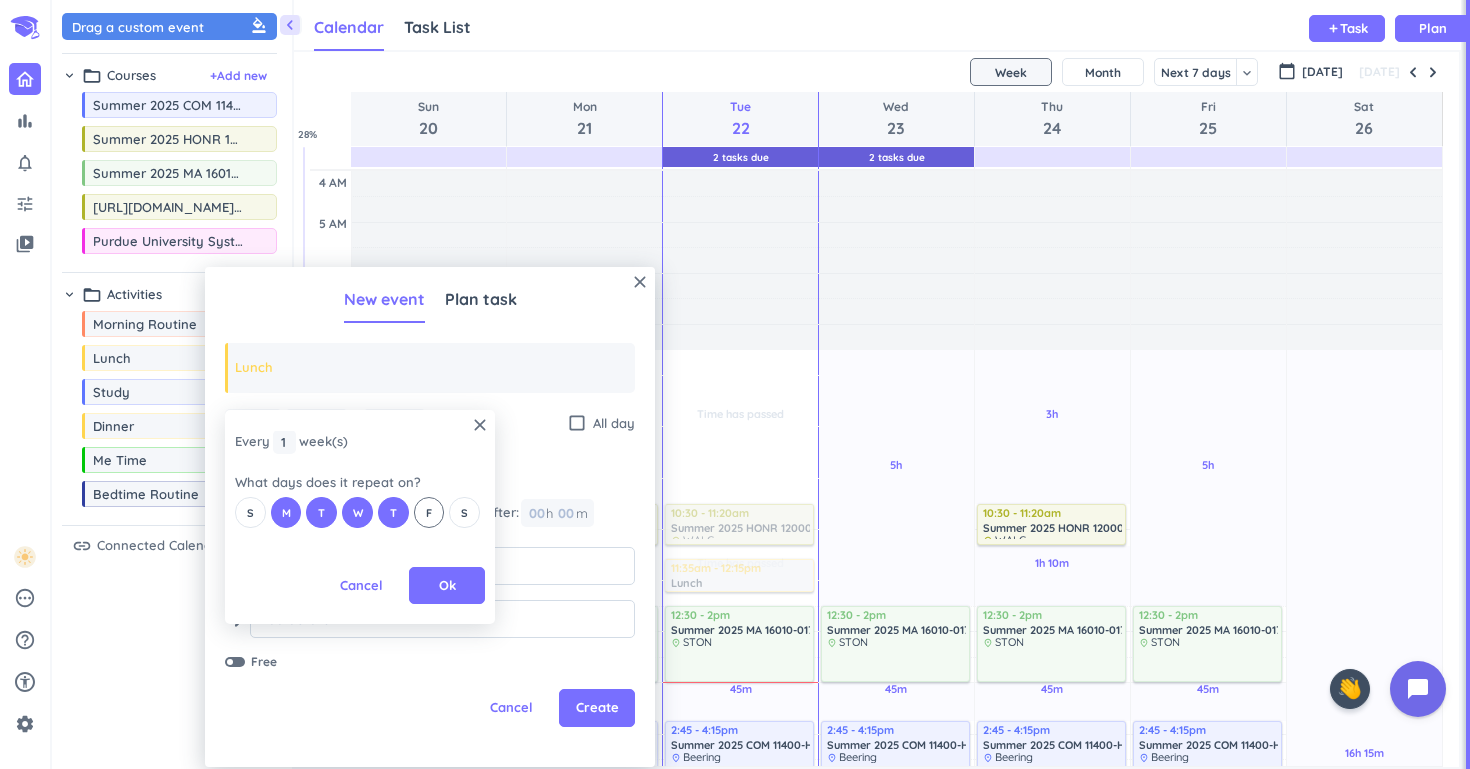 click on "F" at bounding box center (429, 513) 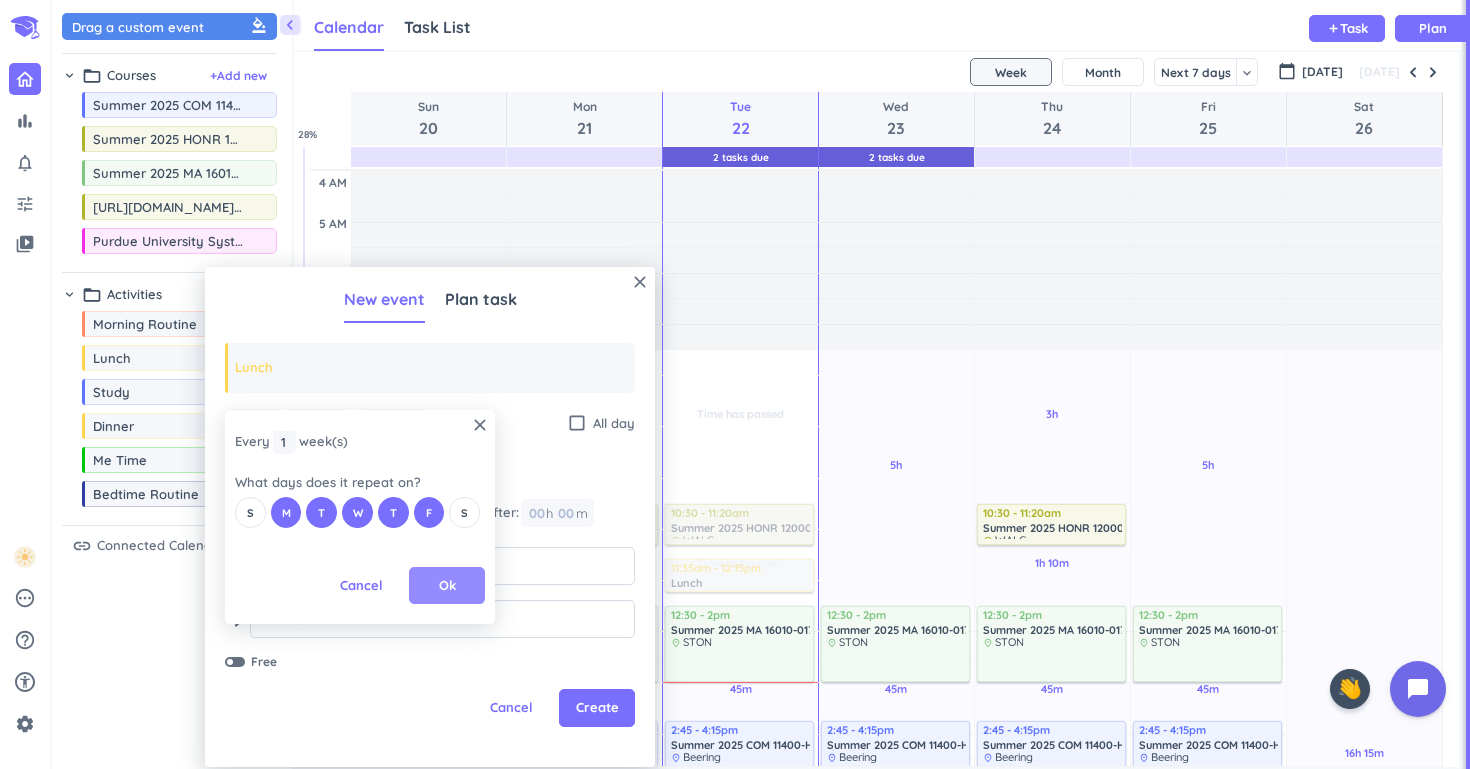click on "Ok" at bounding box center (447, 586) 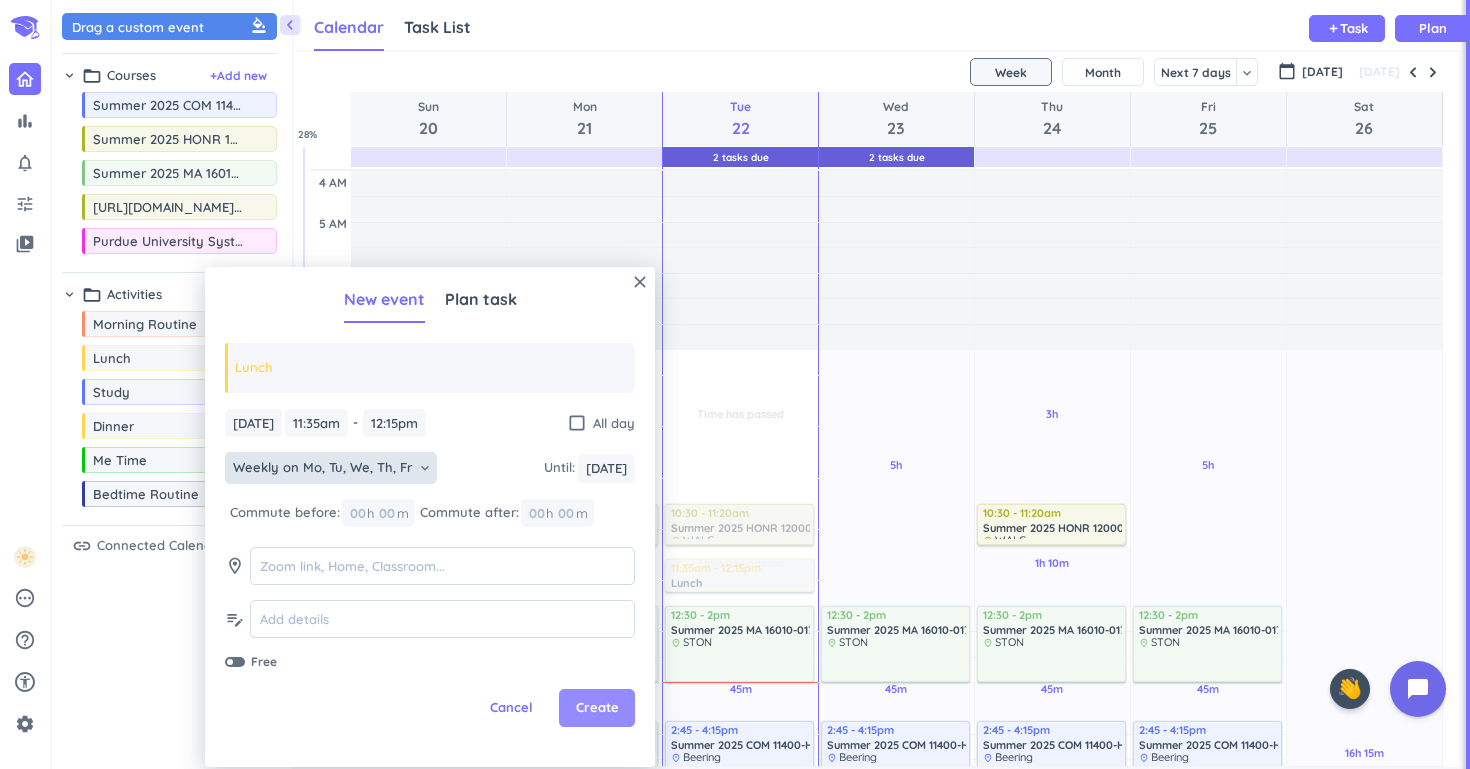 click on "Create" at bounding box center (597, 708) 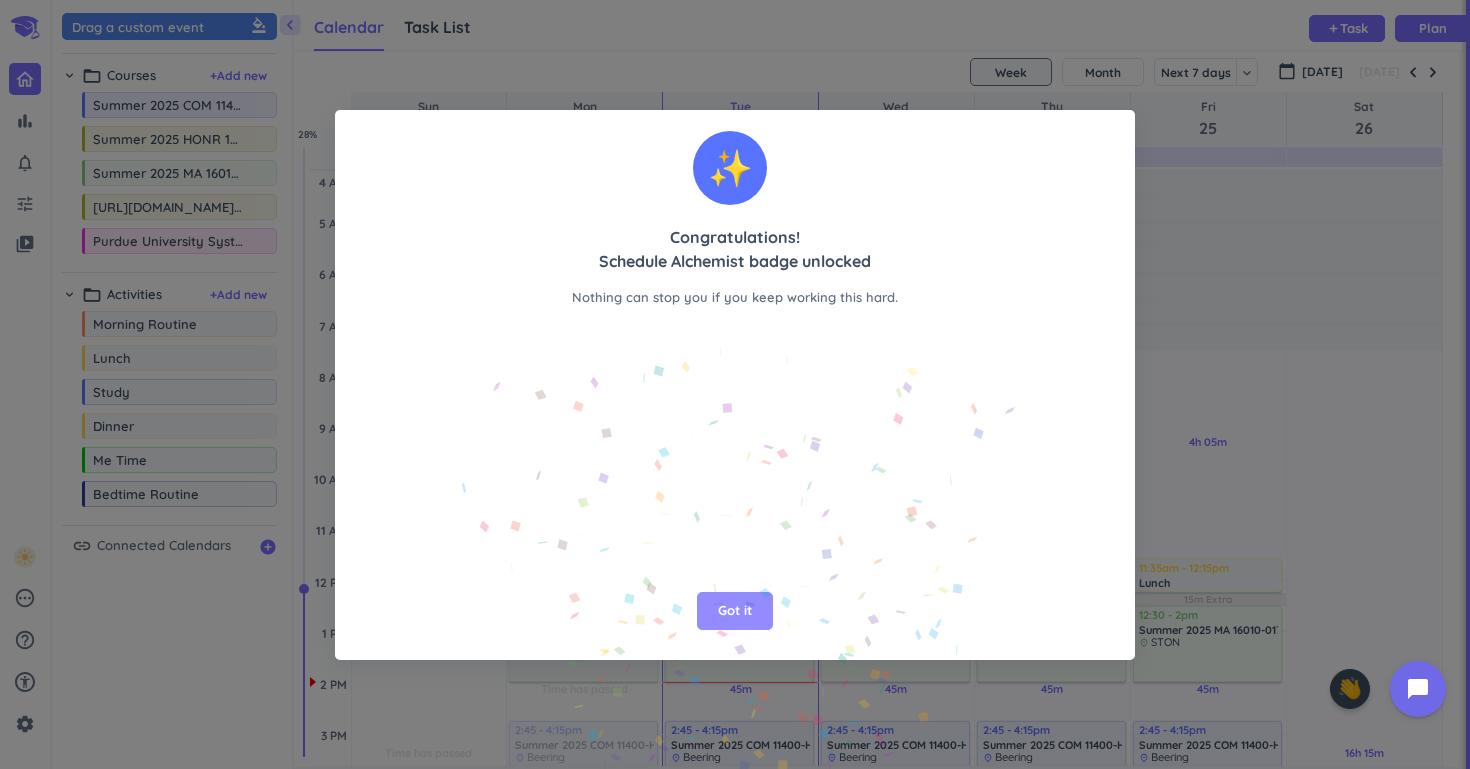 click on "Got it" at bounding box center [735, 611] 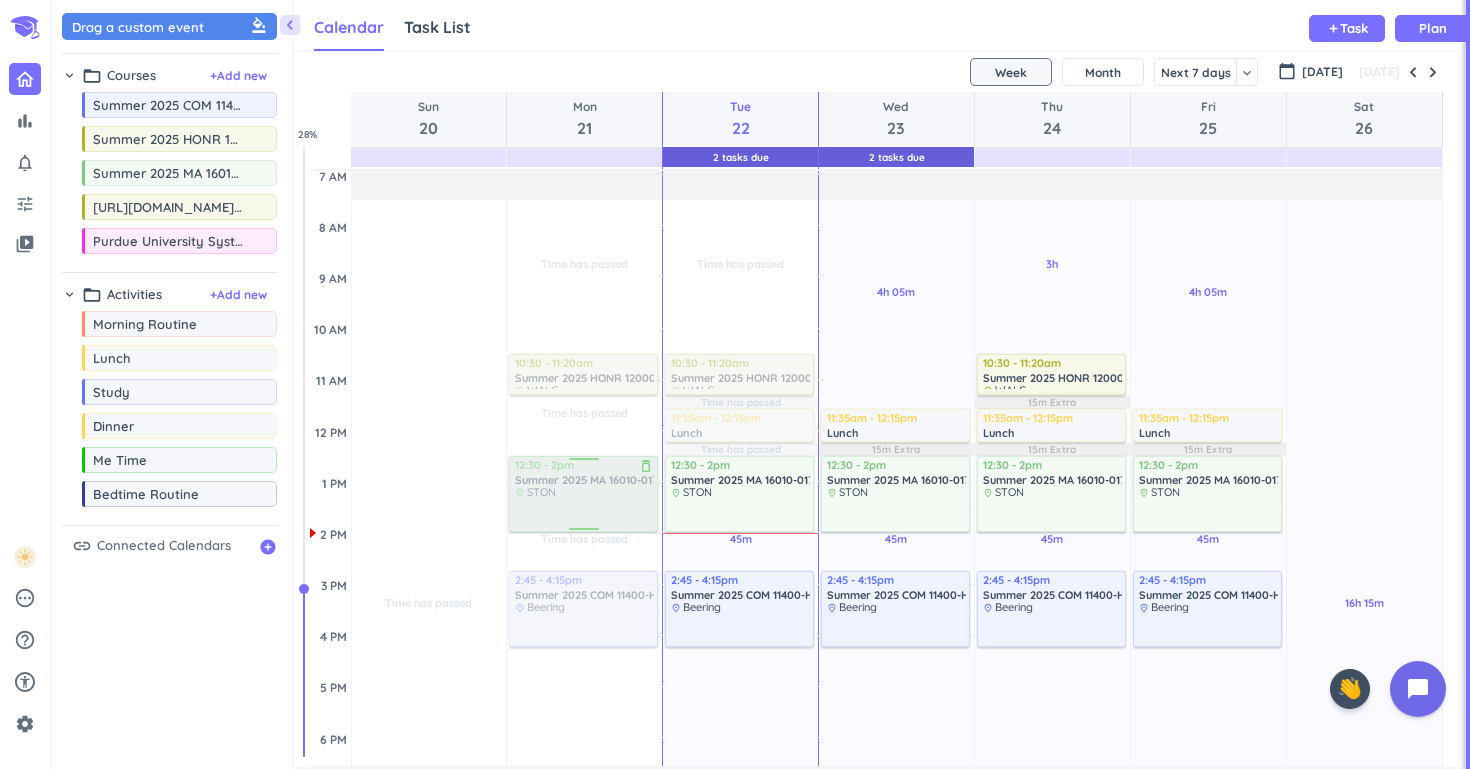 scroll, scrollTop: 146, scrollLeft: 0, axis: vertical 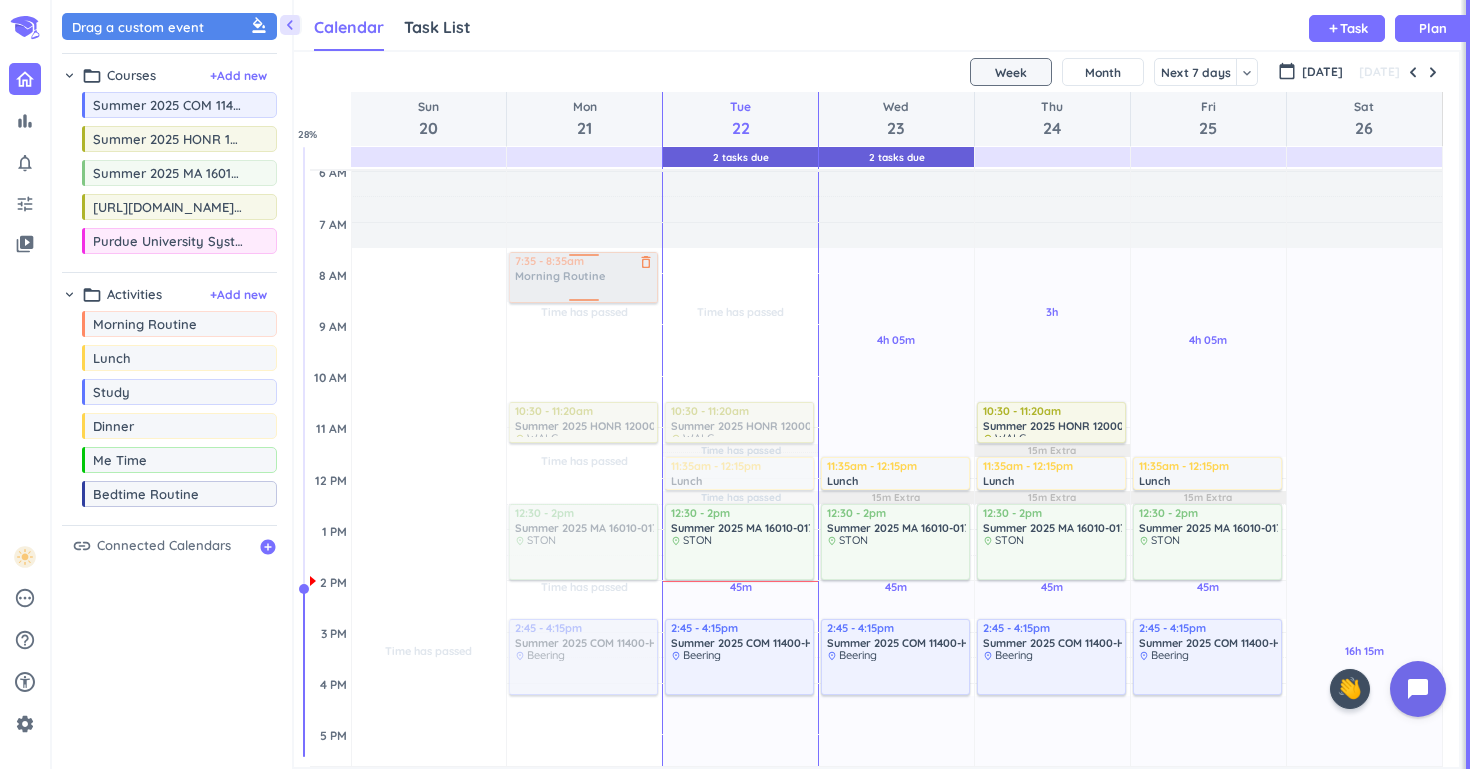 drag, startPoint x: 209, startPoint y: 333, endPoint x: 631, endPoint y: 253, distance: 429.51602 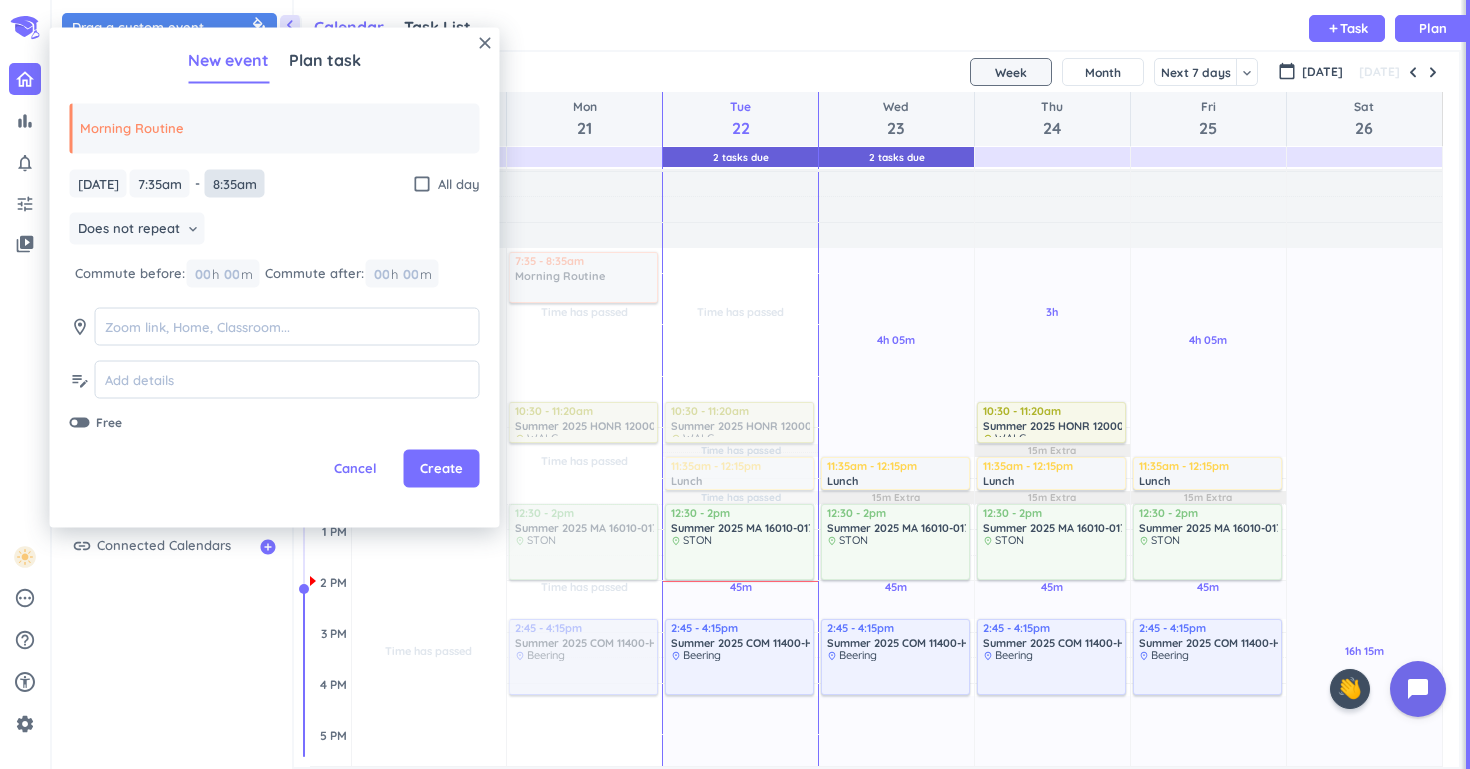 click on "8:35am" at bounding box center (235, 183) 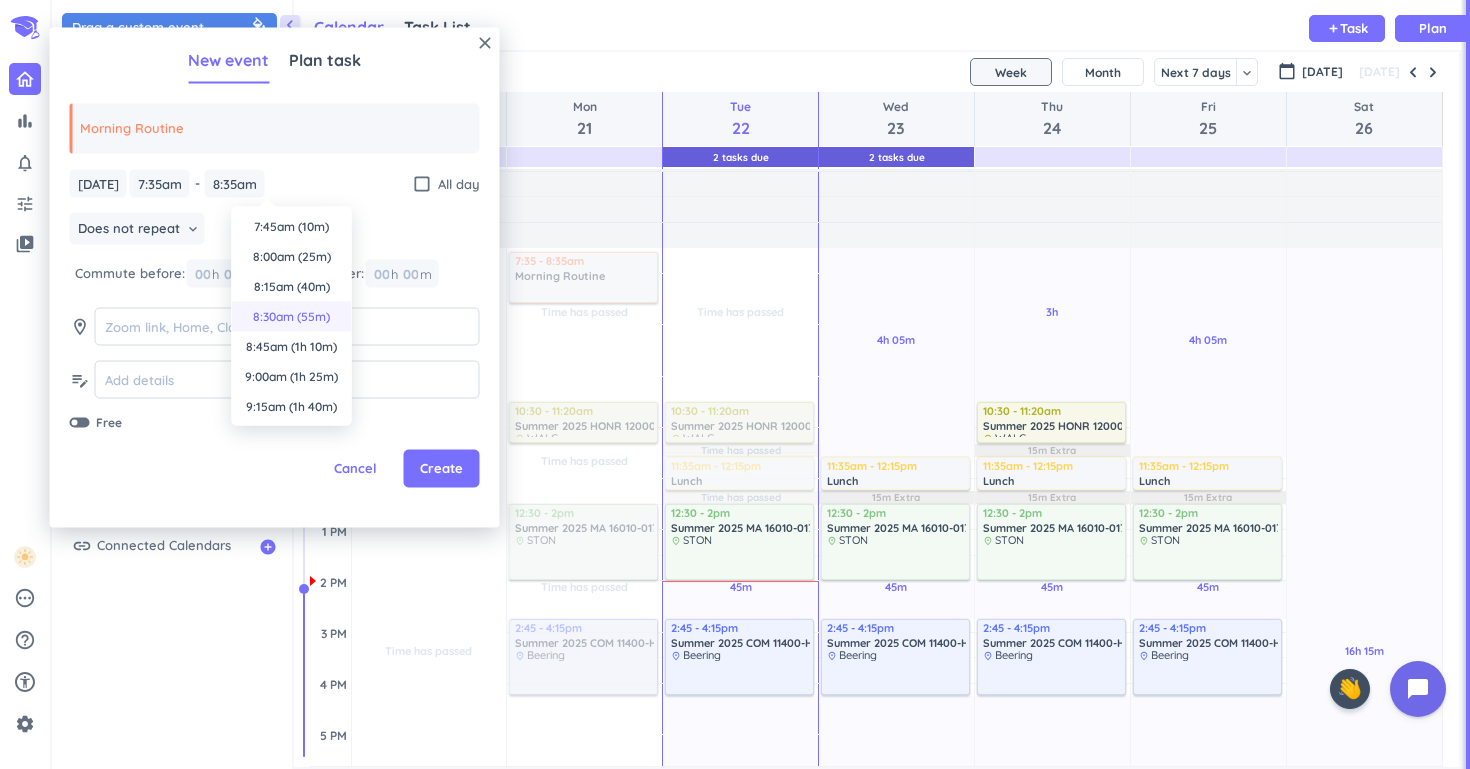 click on "8:30am (55m)" at bounding box center [292, 317] 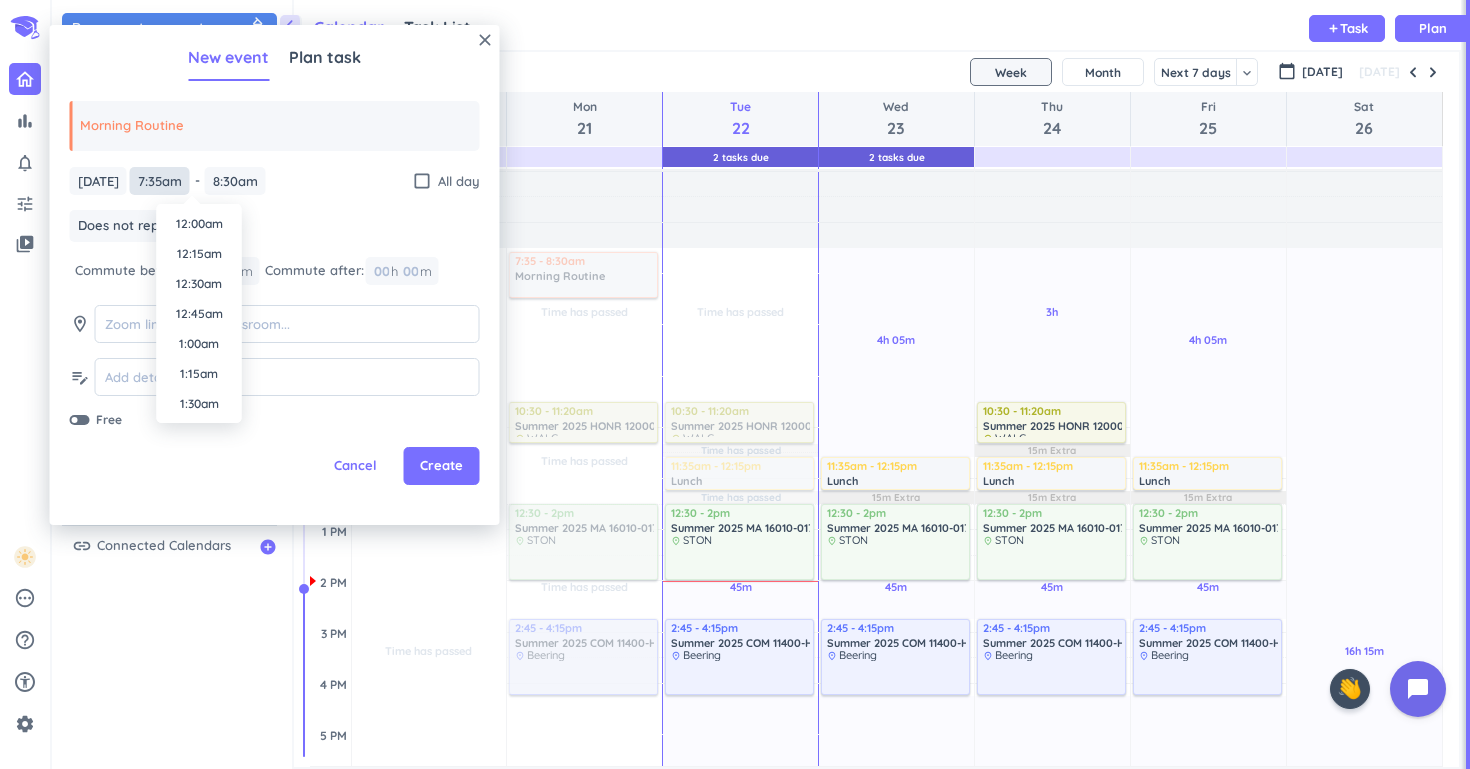 click on "7:35am" at bounding box center (160, 181) 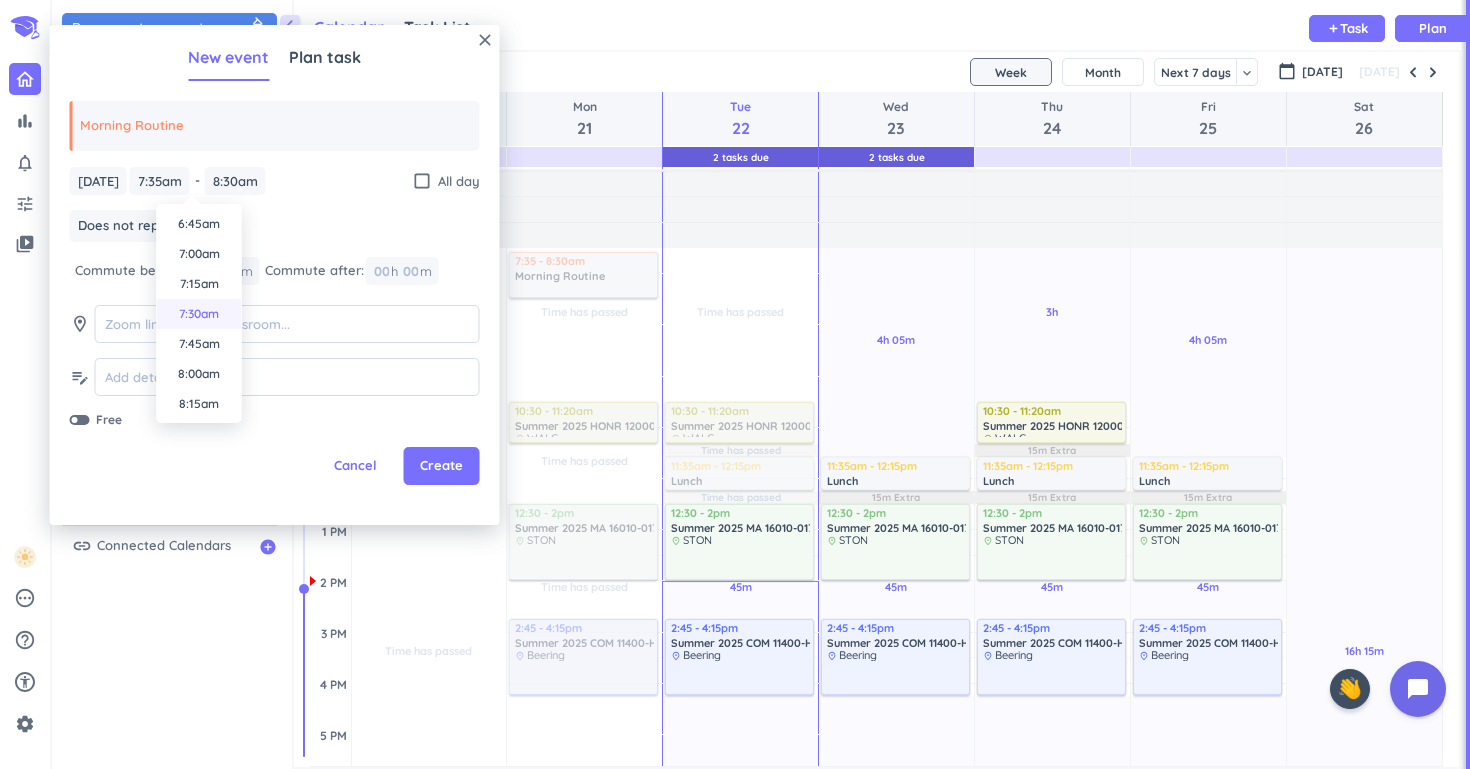 click on "7:30am" at bounding box center (199, 314) 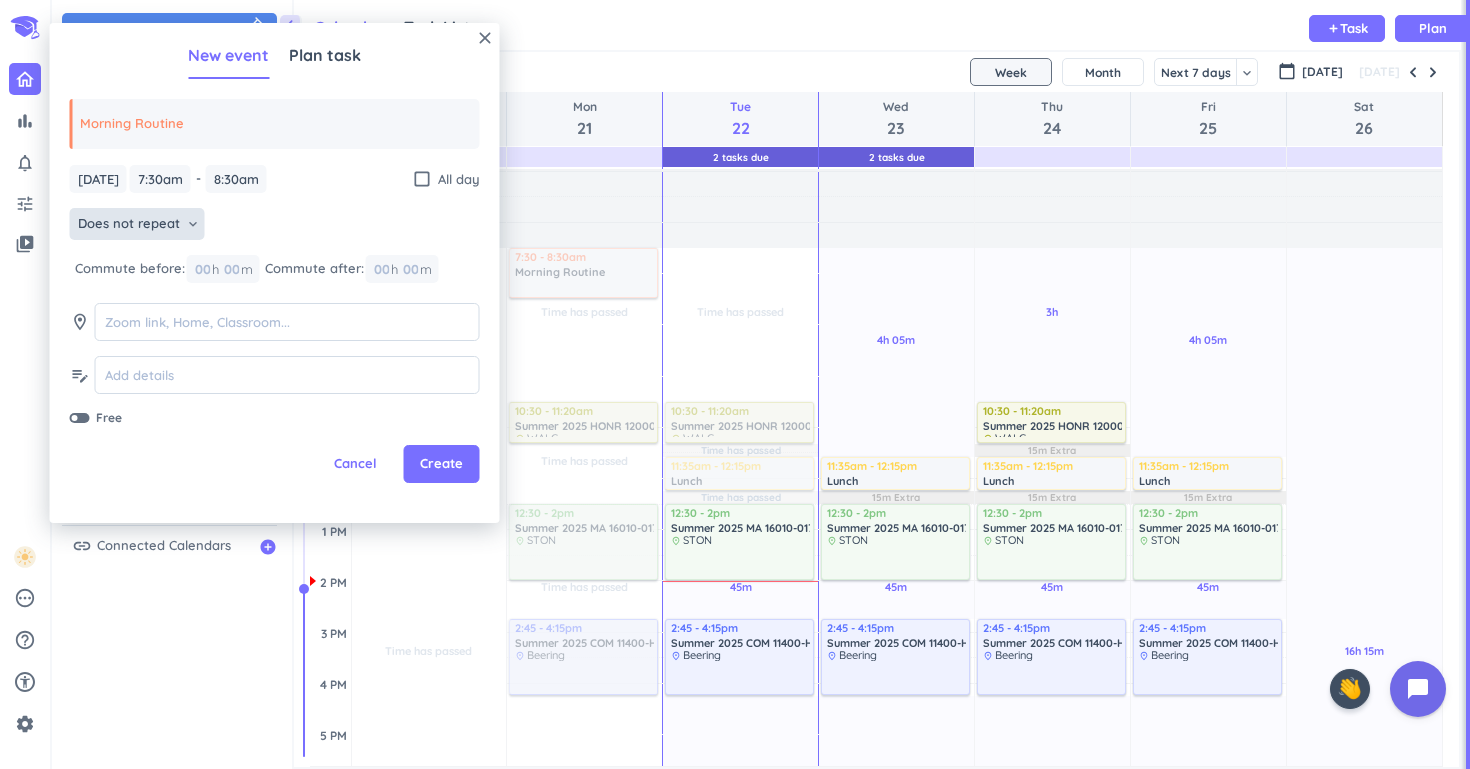 click on "Does not repeat keyboard_arrow_down" at bounding box center [137, 224] 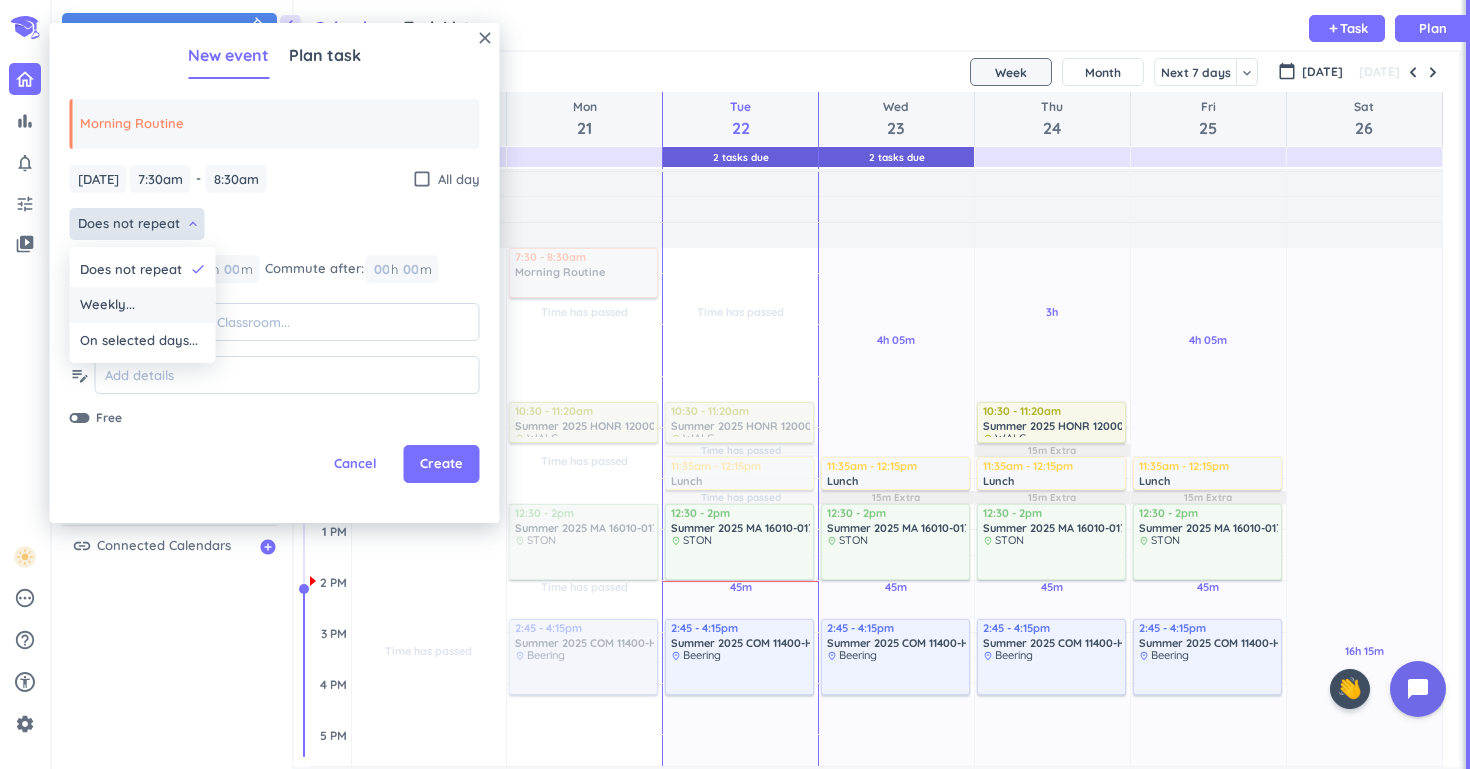 click on "Weekly..." at bounding box center [143, 305] 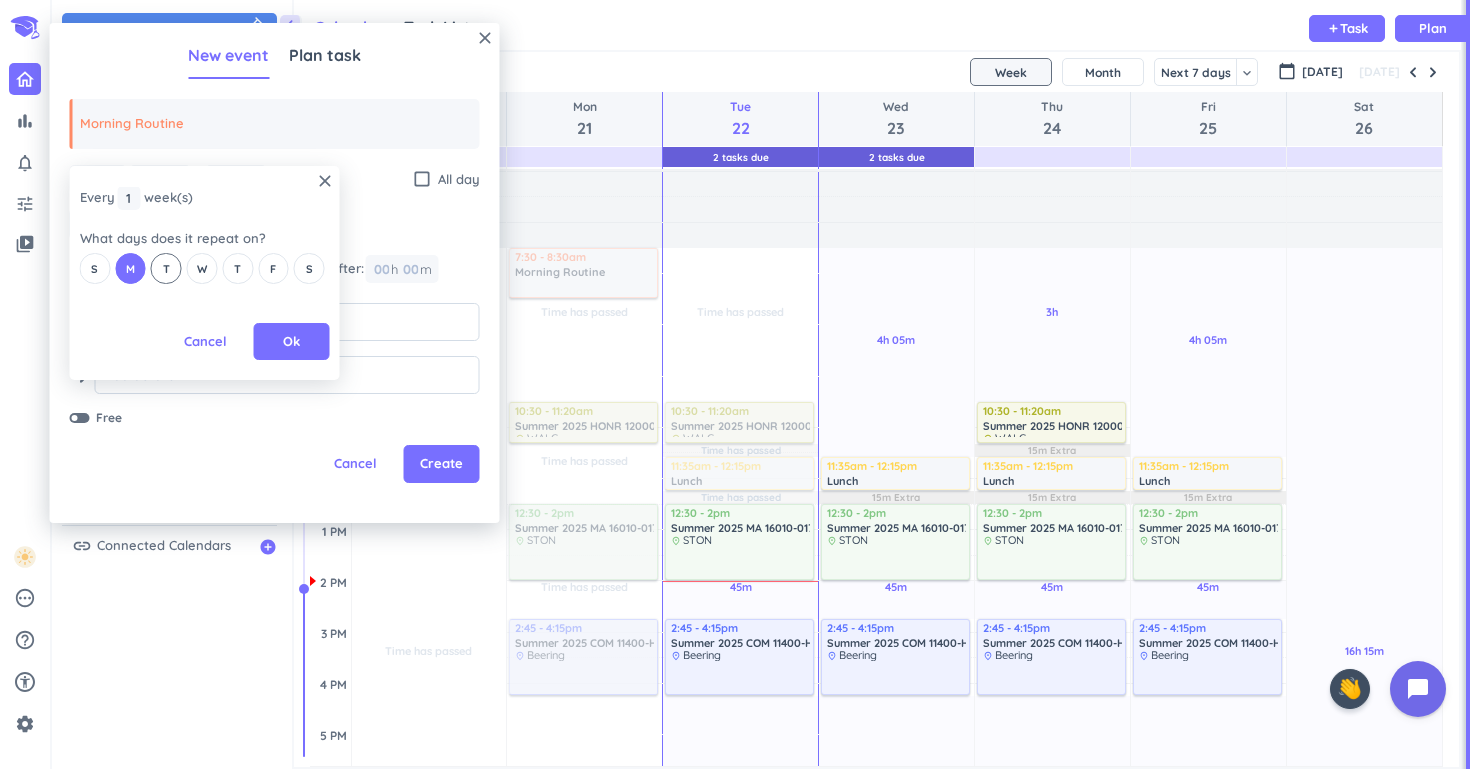 click on "T" at bounding box center [166, 269] 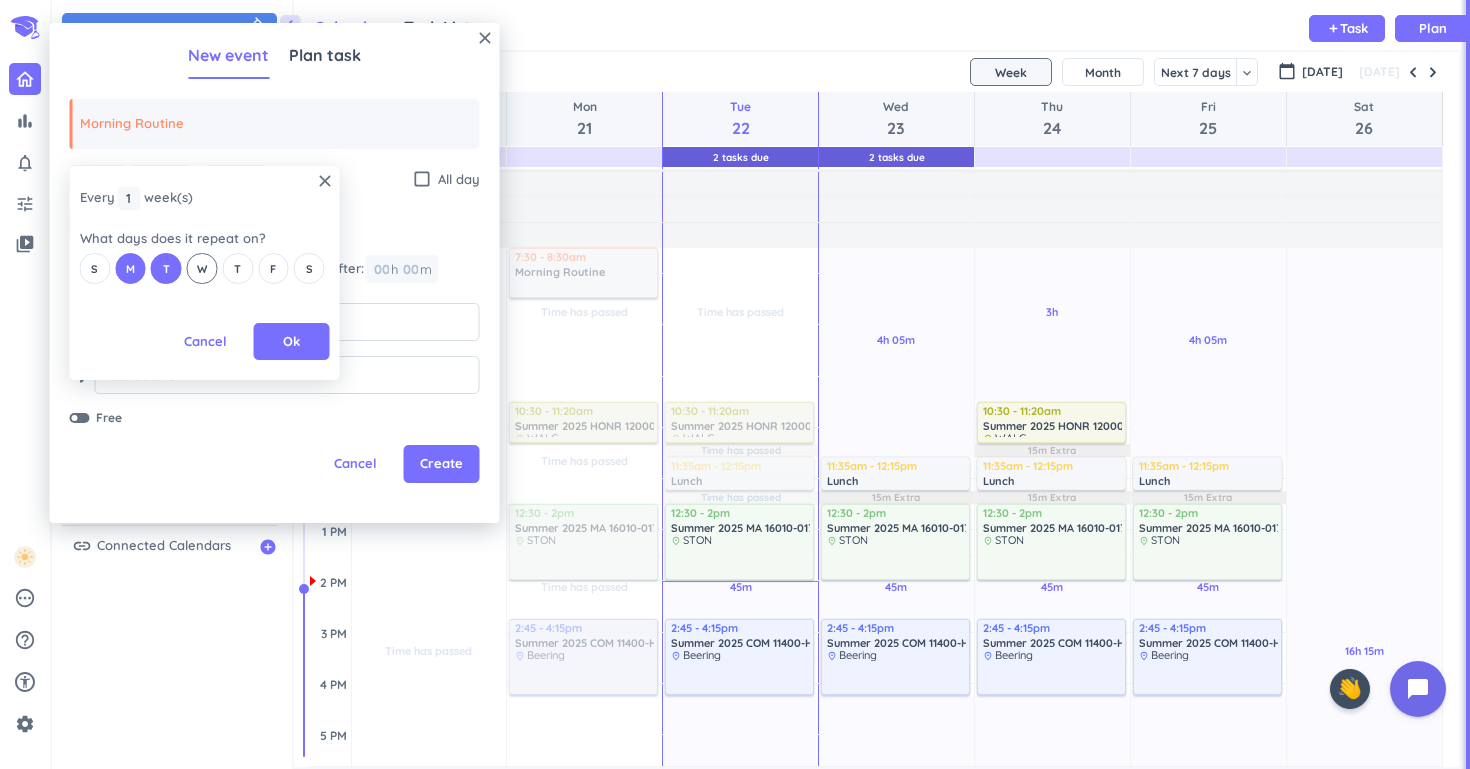 click on "W" at bounding box center (202, 269) 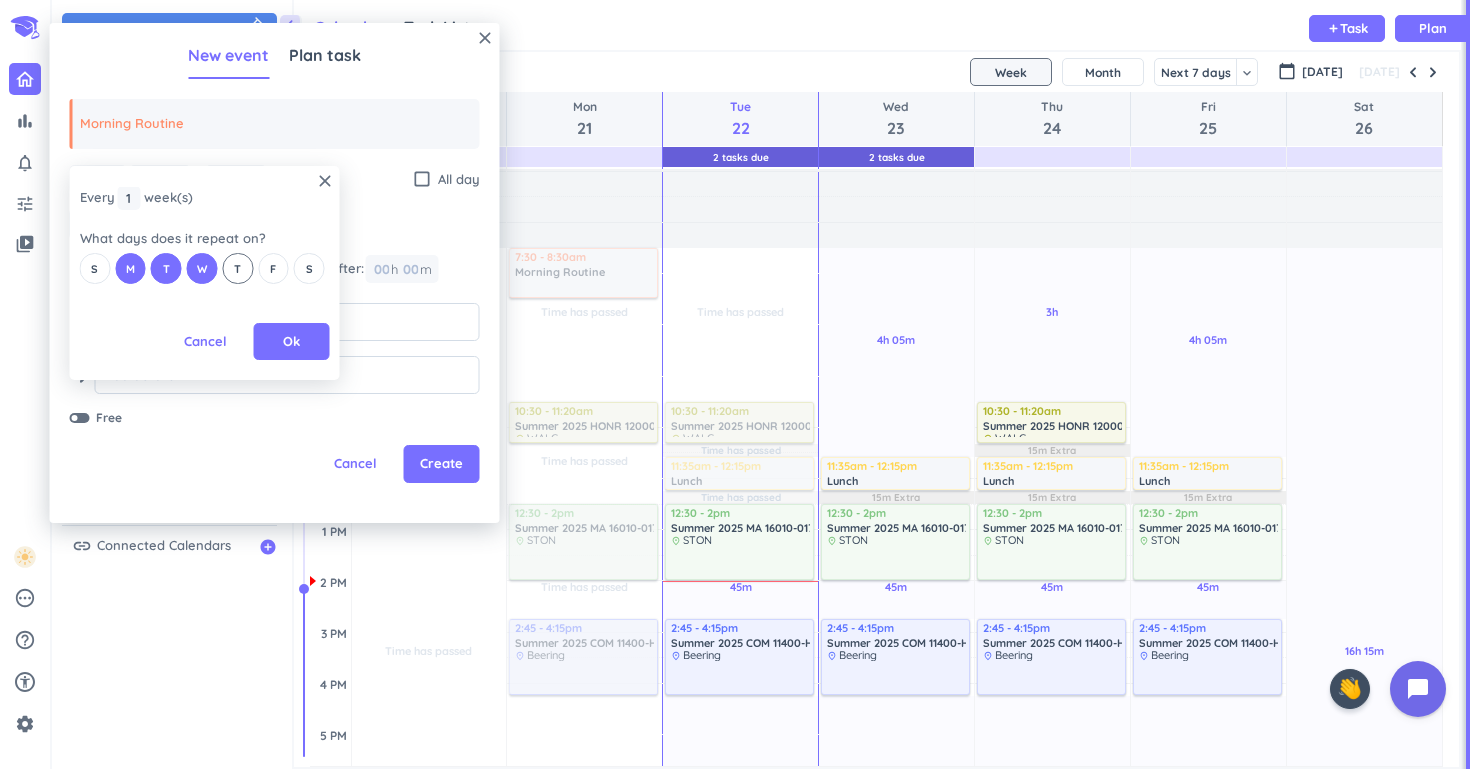 click on "T" at bounding box center (237, 268) 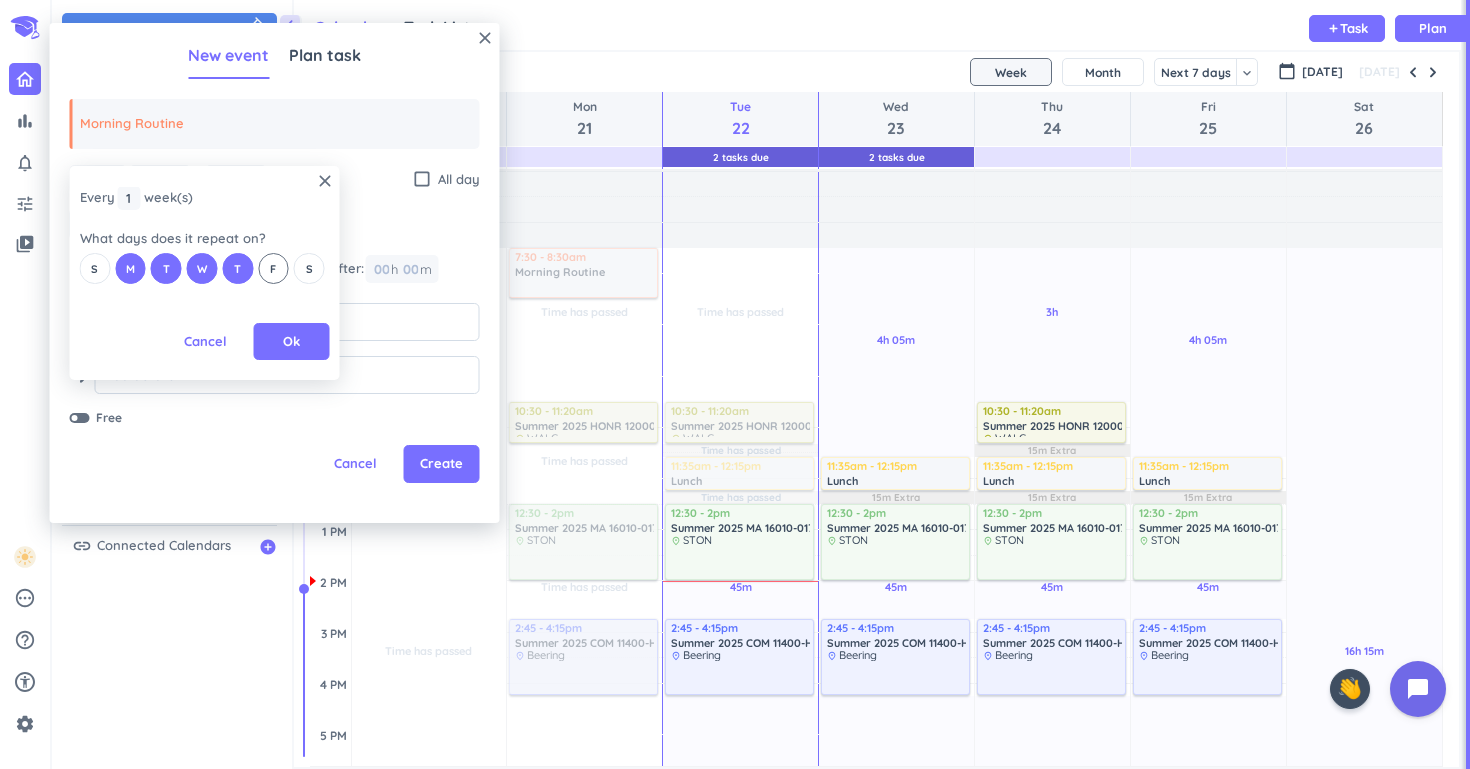 click on "F" at bounding box center (273, 269) 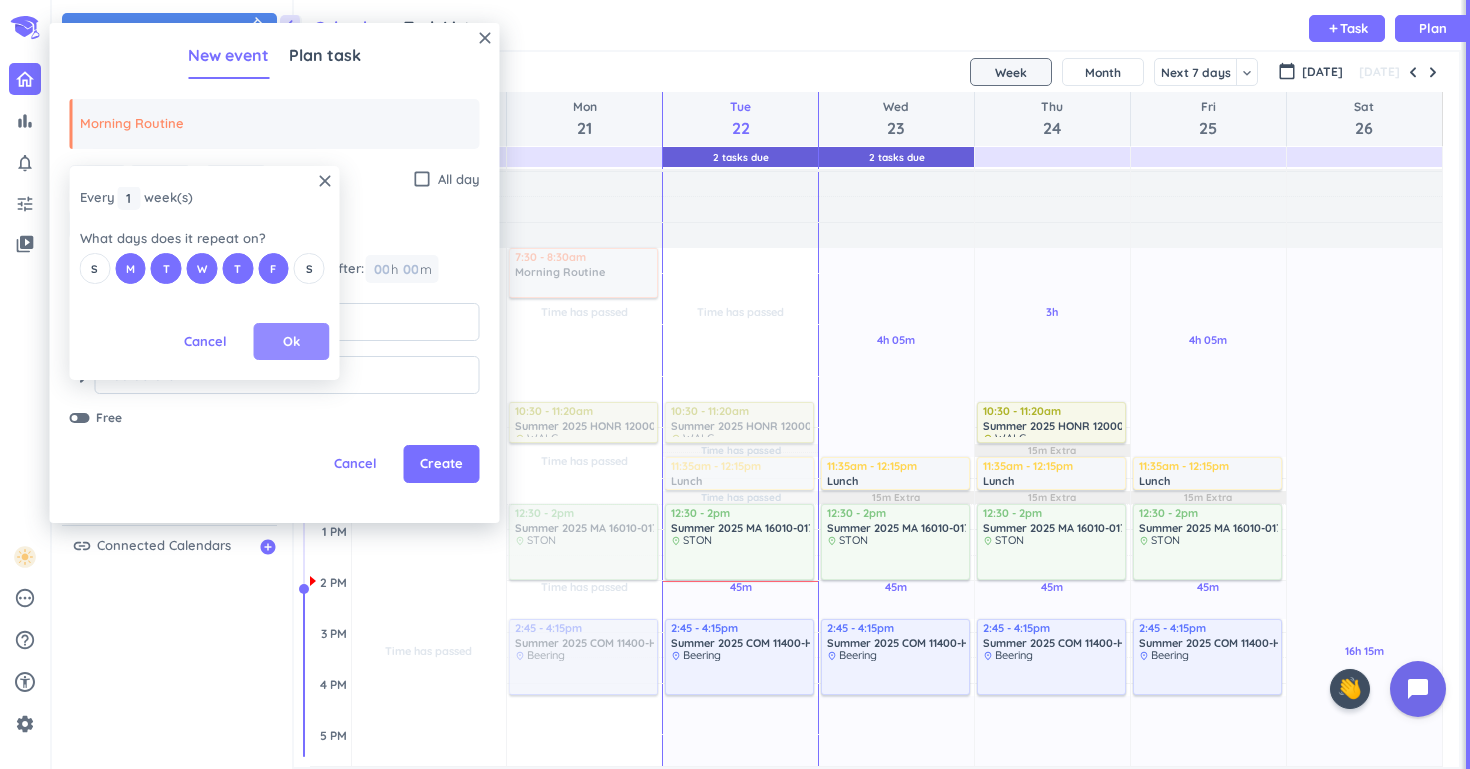 click on "Ok" at bounding box center (291, 342) 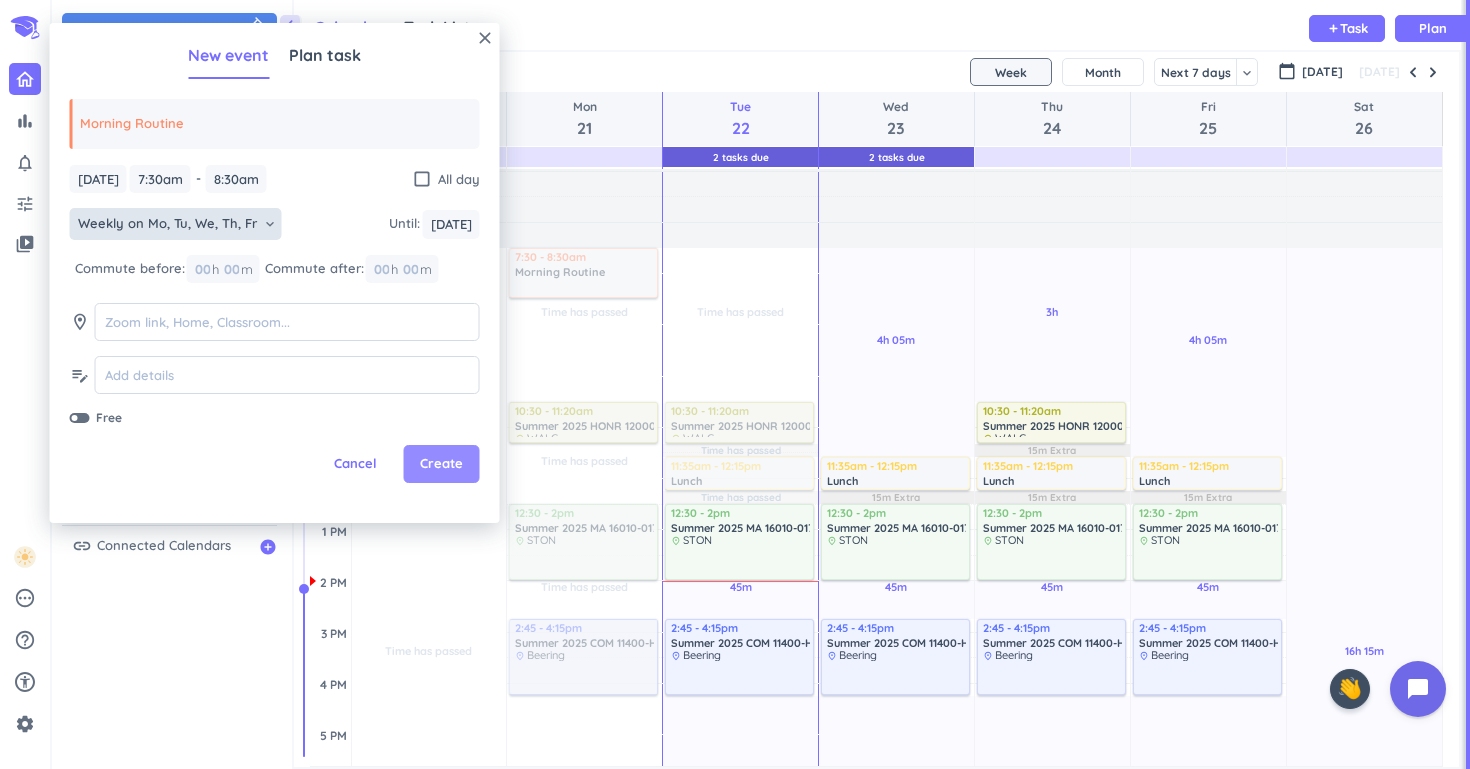 click on "Create" at bounding box center (441, 464) 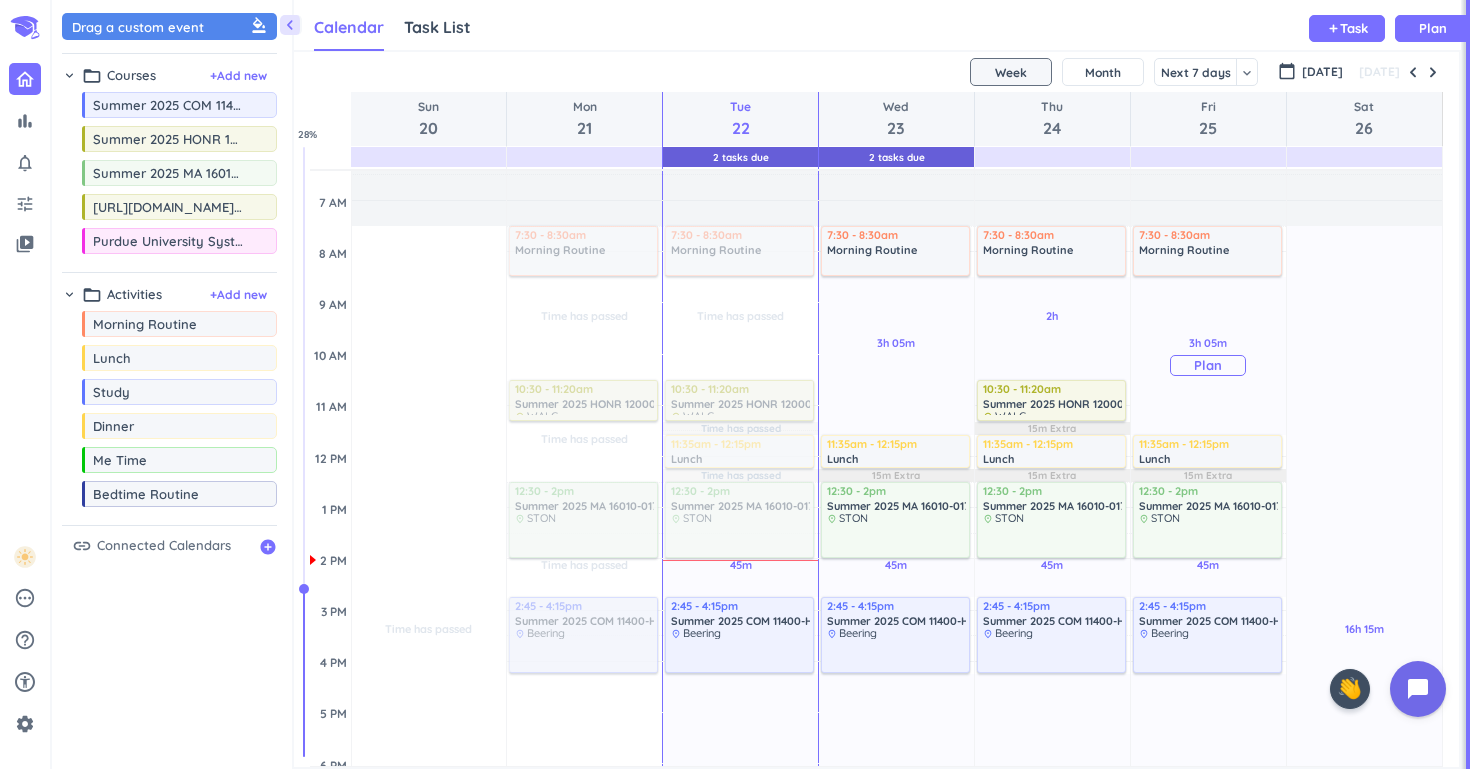 scroll, scrollTop: 100, scrollLeft: 0, axis: vertical 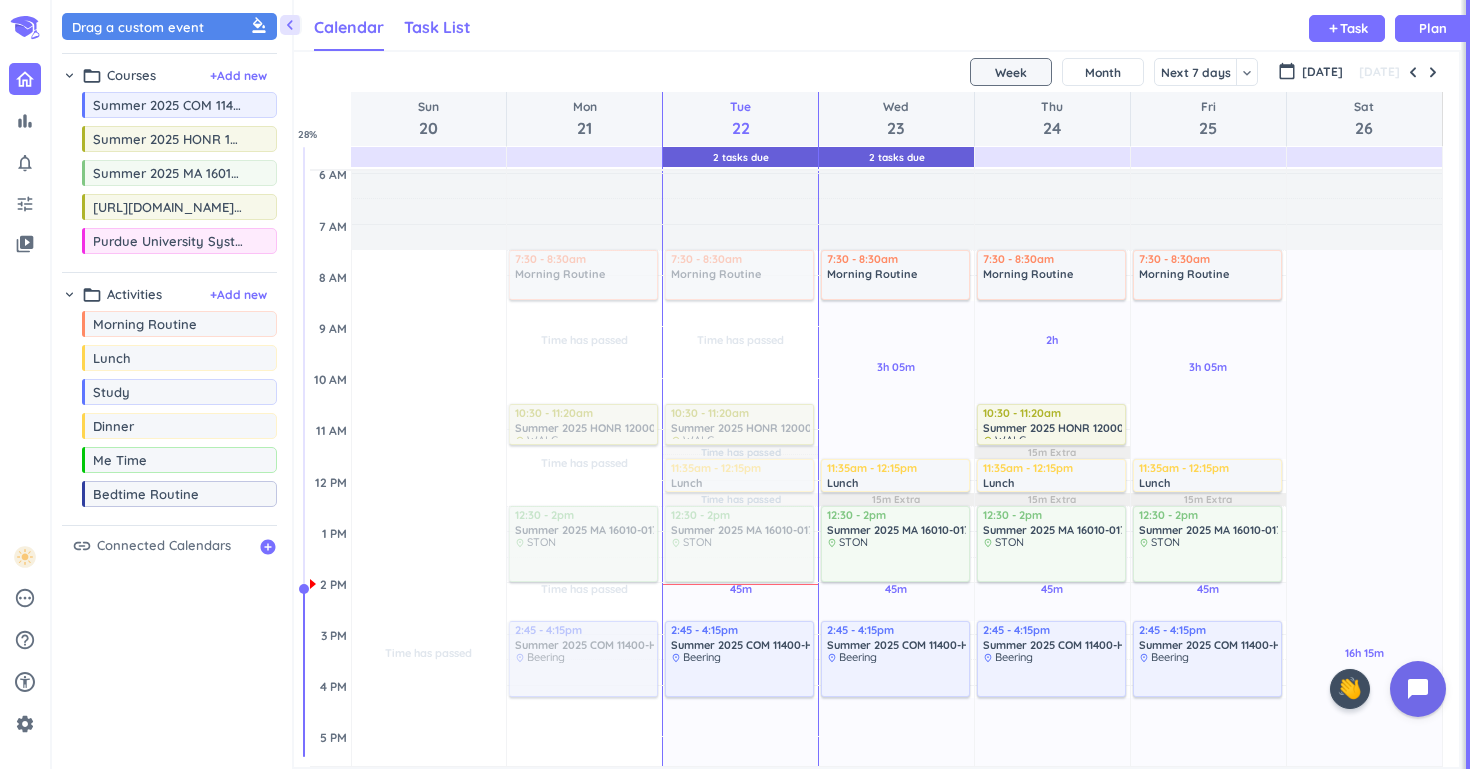 click on "Task List" at bounding box center (437, 27) 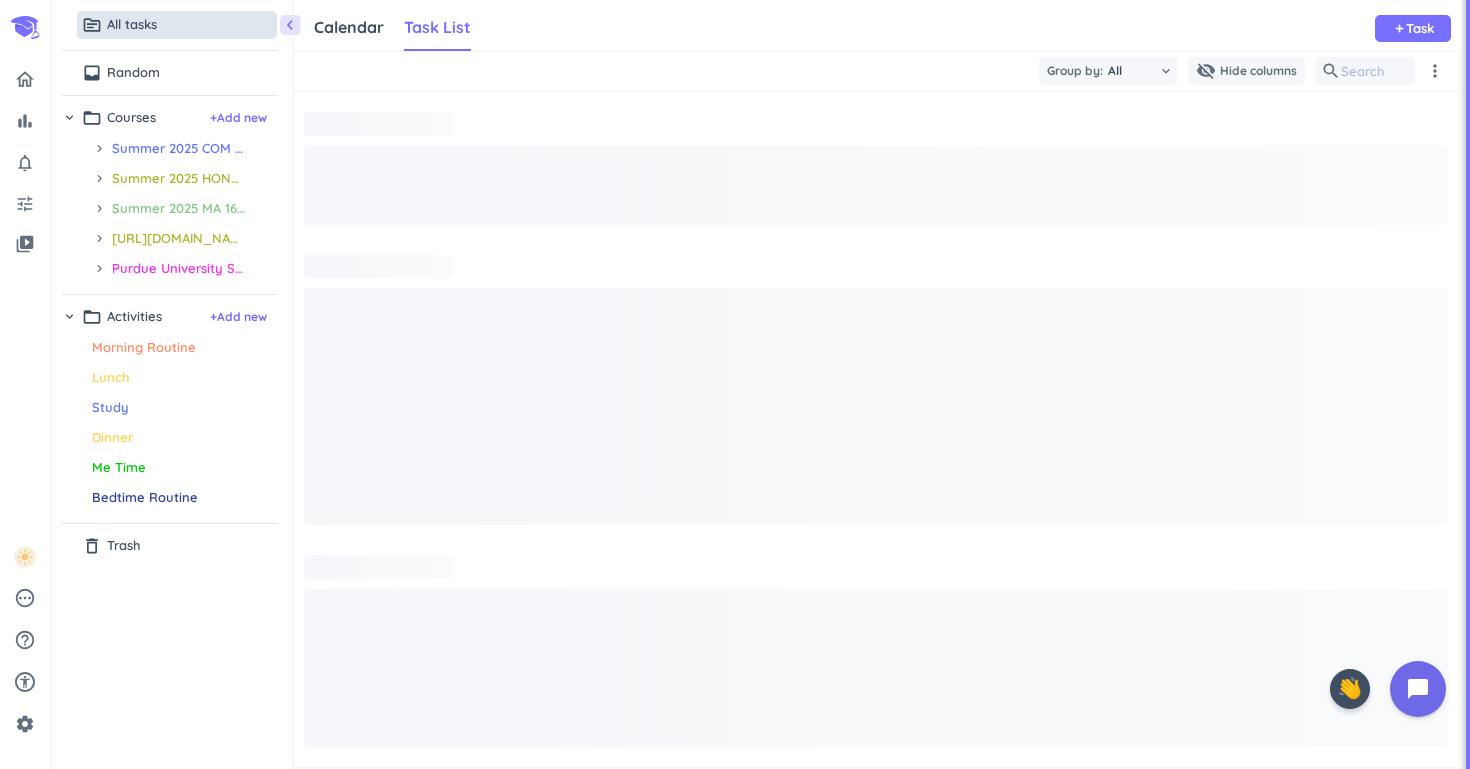 scroll, scrollTop: 1, scrollLeft: 1, axis: both 